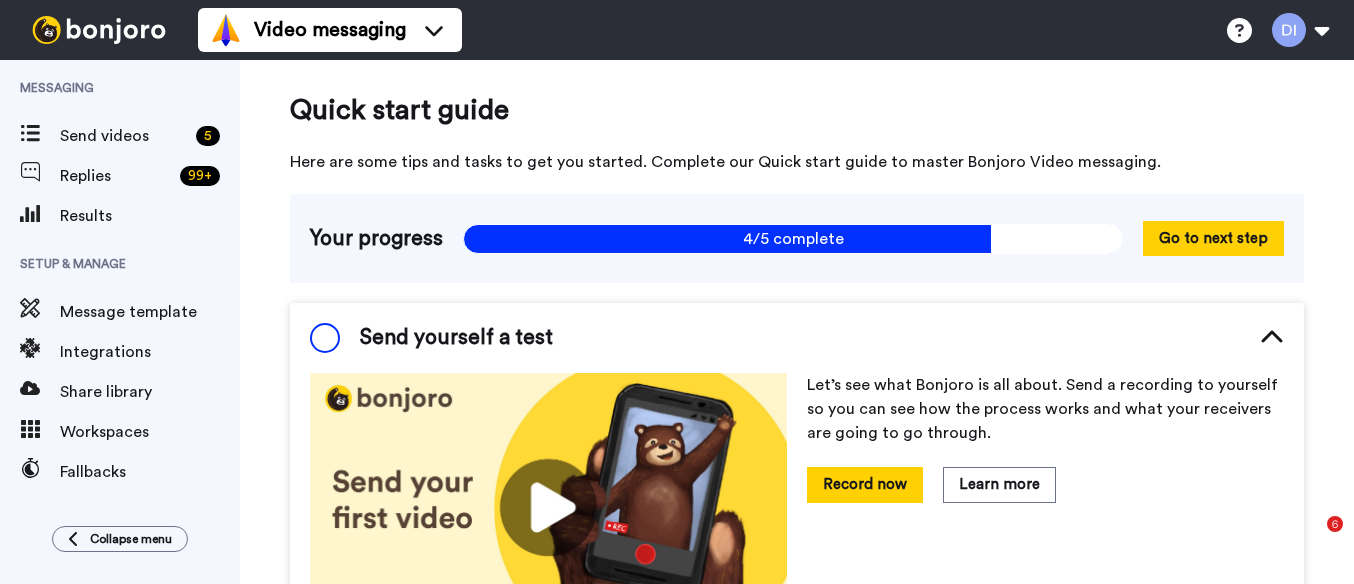 scroll, scrollTop: 0, scrollLeft: 0, axis: both 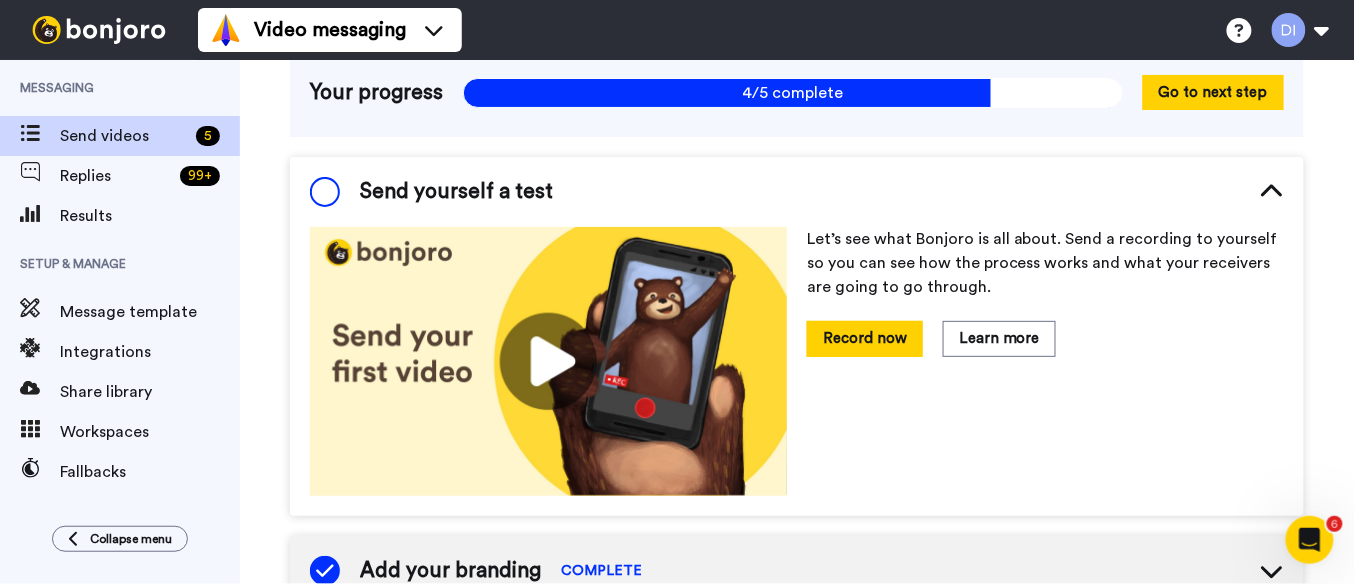 click on "Send videos" at bounding box center [124, 136] 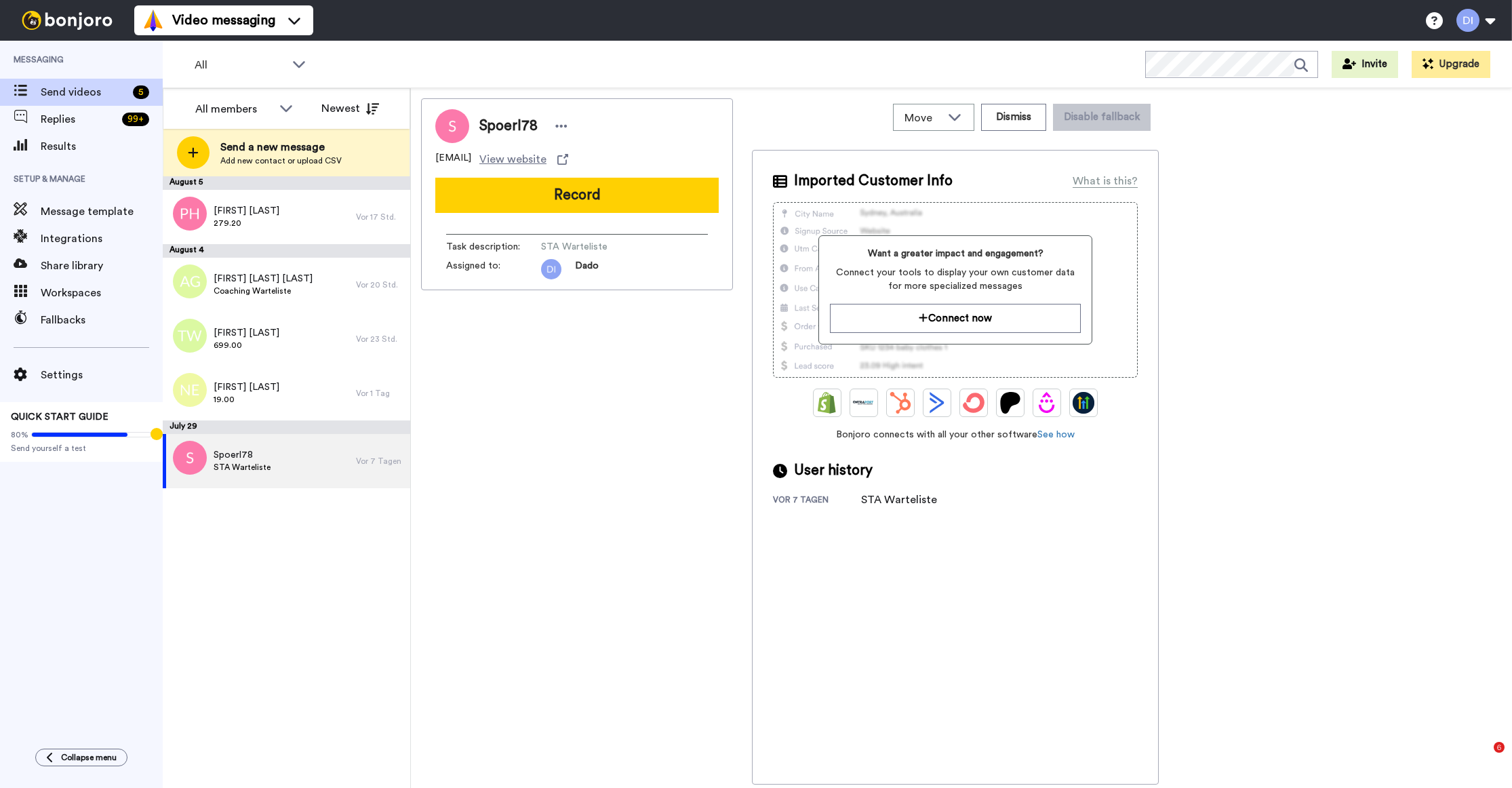 scroll, scrollTop: 0, scrollLeft: 0, axis: both 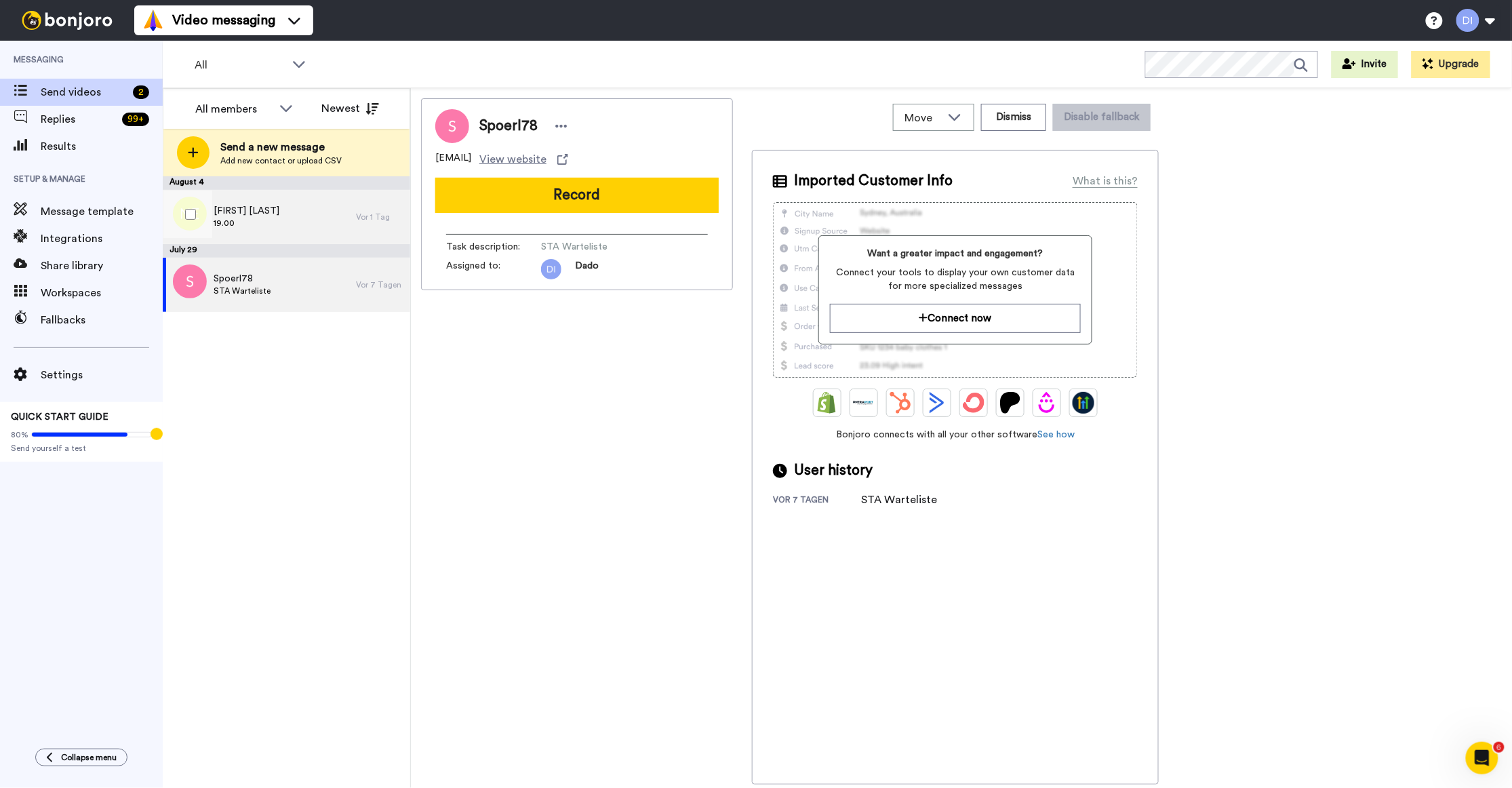 click on "Nadine Ertel 19.00" at bounding box center [259, 217] 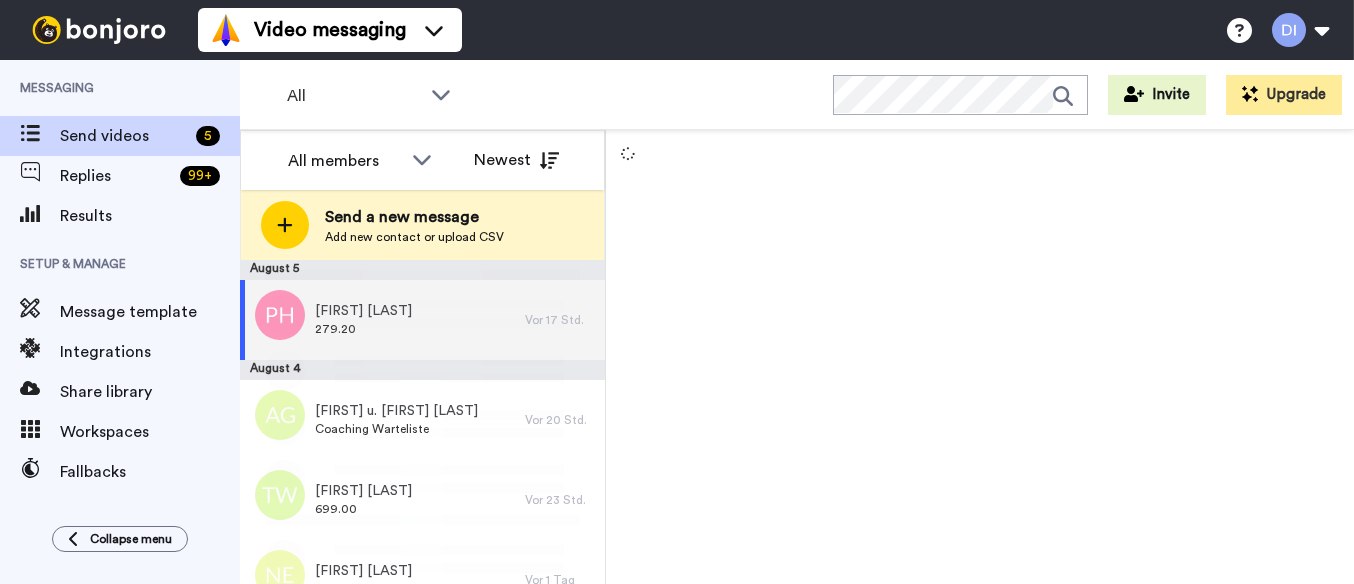 scroll, scrollTop: 0, scrollLeft: 0, axis: both 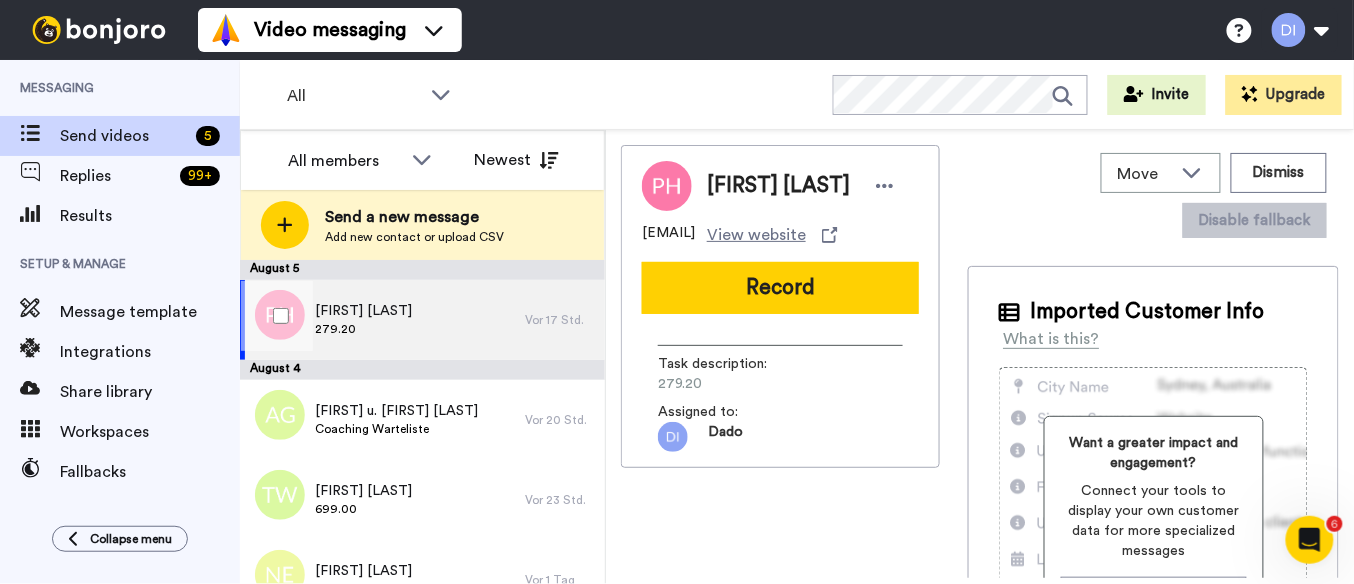 click on "Patrick Hartauer 279.20" at bounding box center (382, 320) 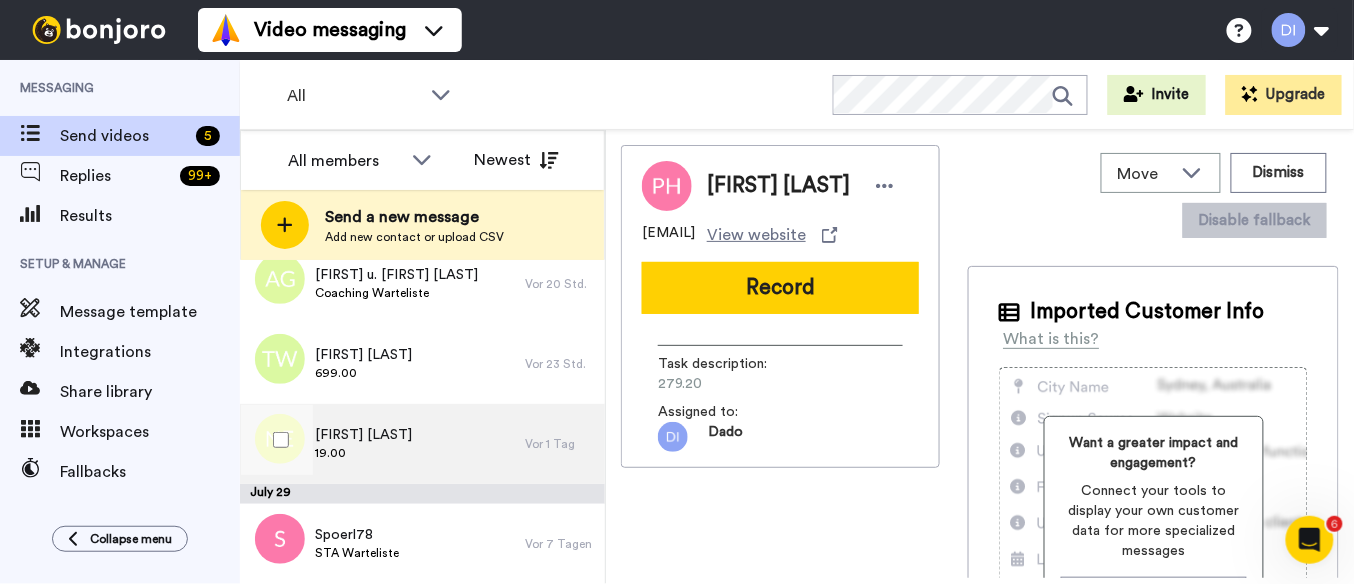 scroll, scrollTop: 136, scrollLeft: 0, axis: vertical 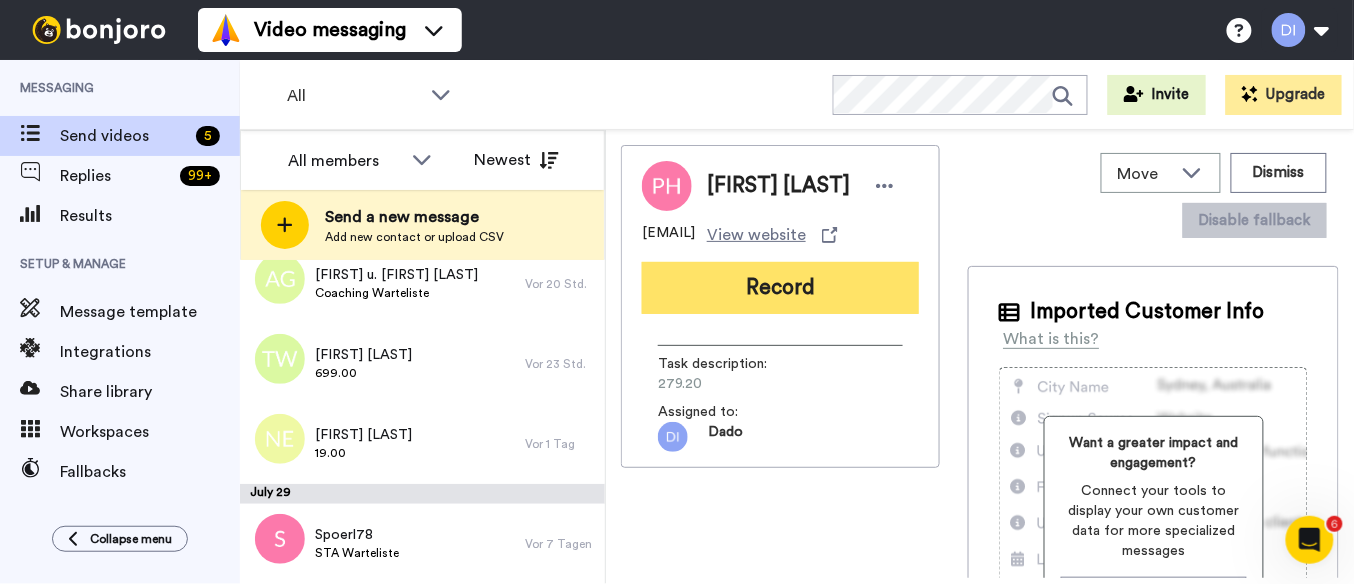 click on "Record" at bounding box center [780, 288] 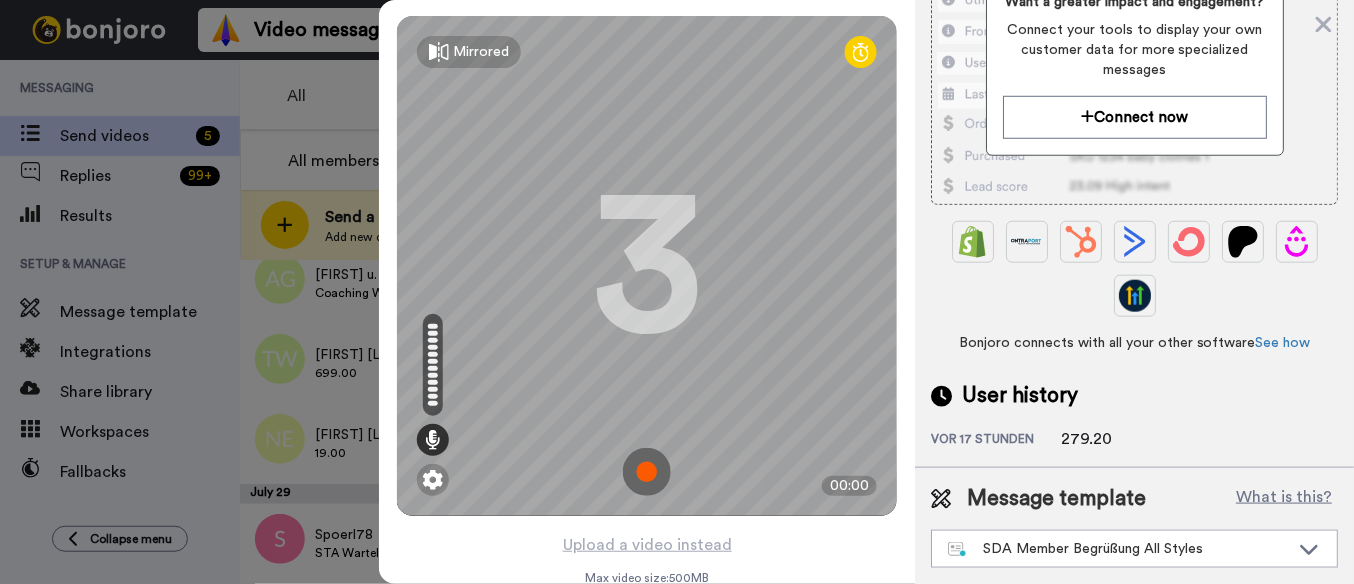 scroll, scrollTop: 373, scrollLeft: 0, axis: vertical 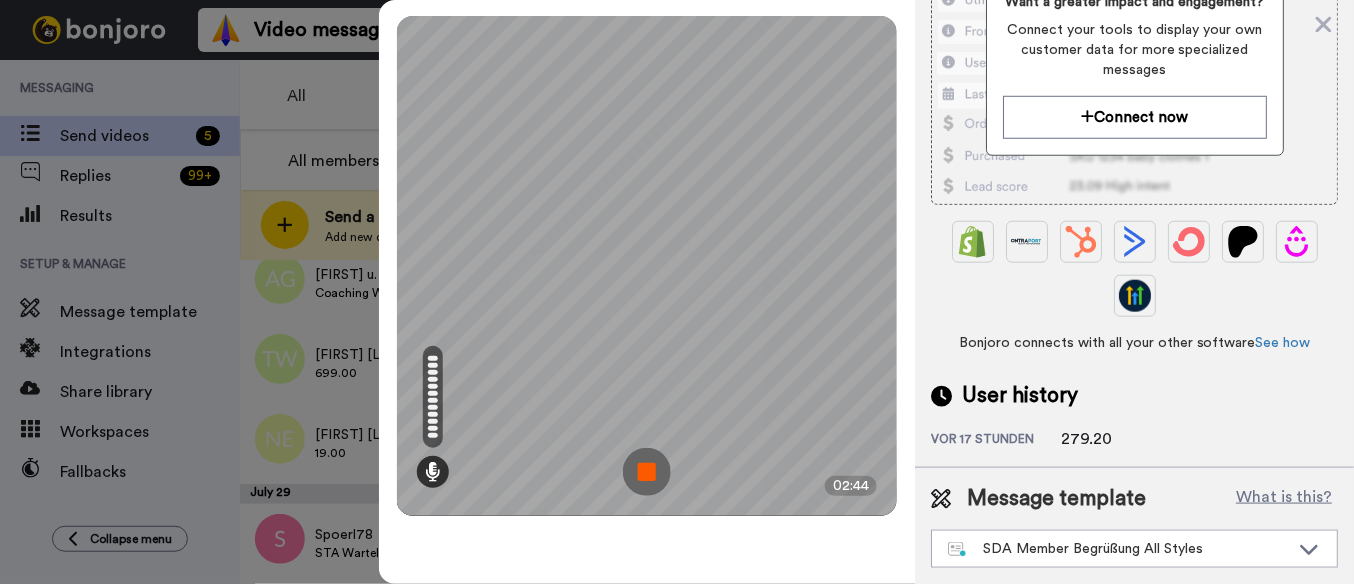 click at bounding box center [647, 472] 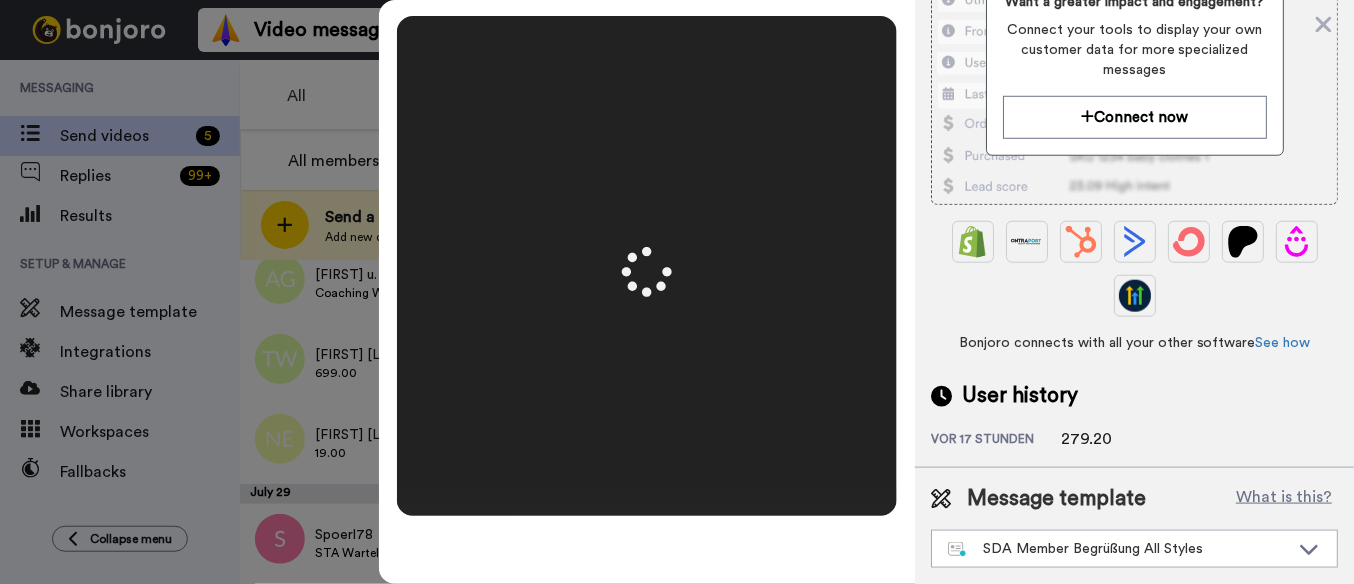 scroll, scrollTop: 378, scrollLeft: 0, axis: vertical 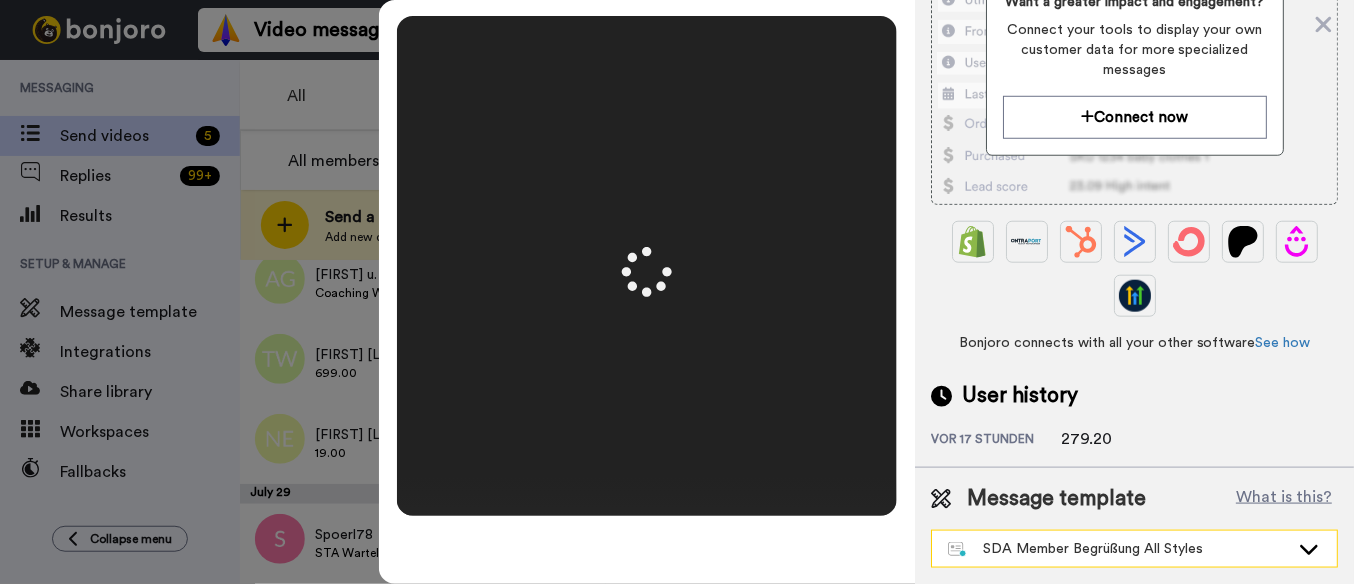 click on "SDA Member Begrüßung All Styles" at bounding box center [1118, 549] 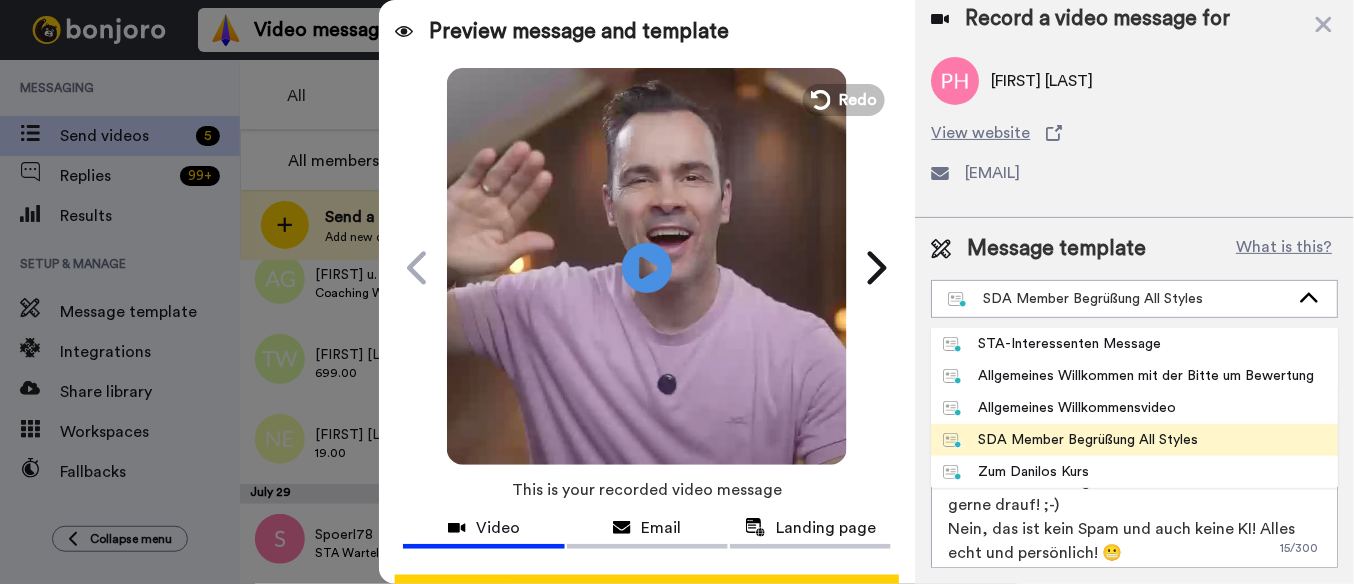 scroll, scrollTop: 0, scrollLeft: 0, axis: both 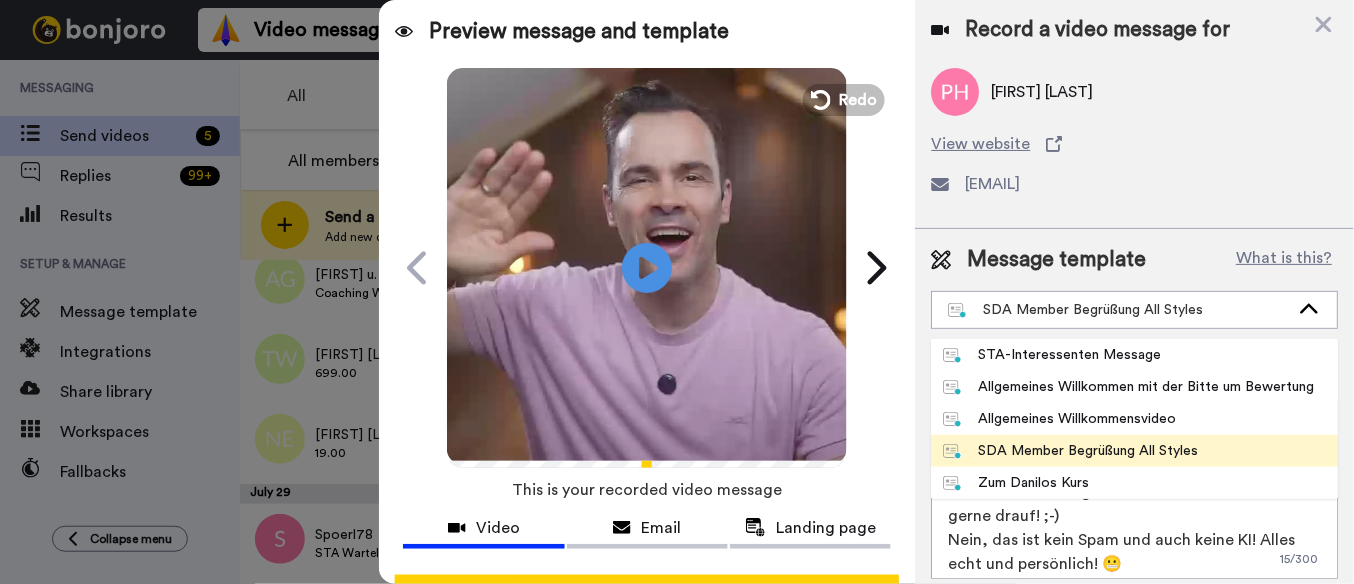 click on "Allgemeines Willkommen mit der Bitte um Bewertung" at bounding box center (1128, 387) 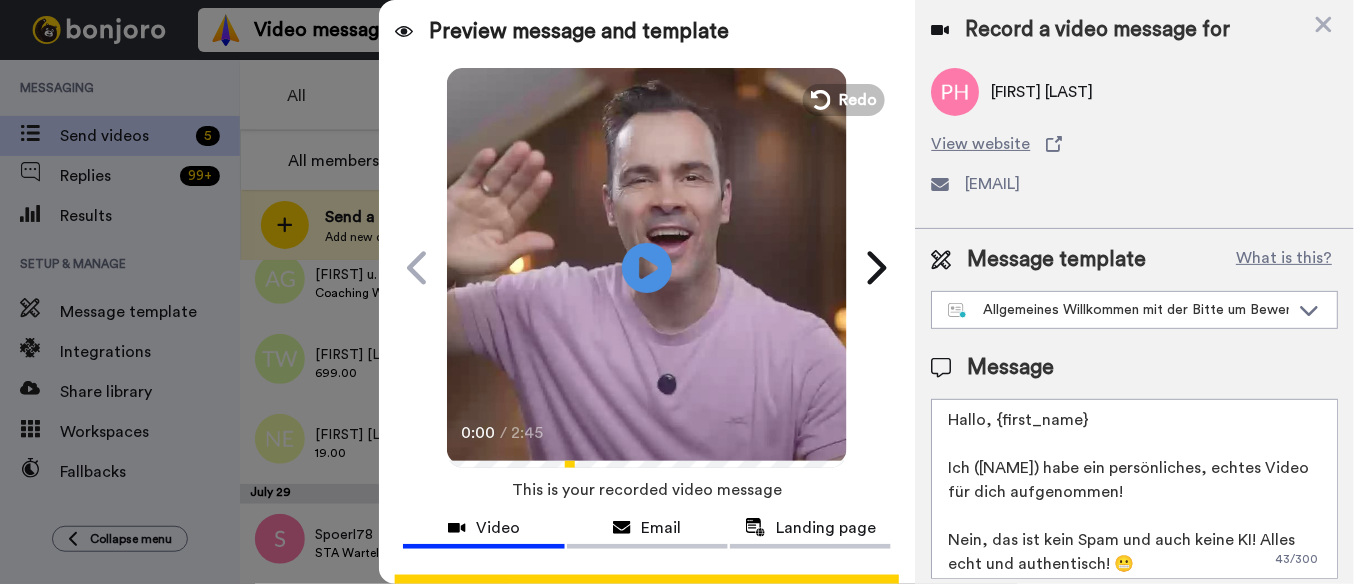 scroll, scrollTop: 160, scrollLeft: 0, axis: vertical 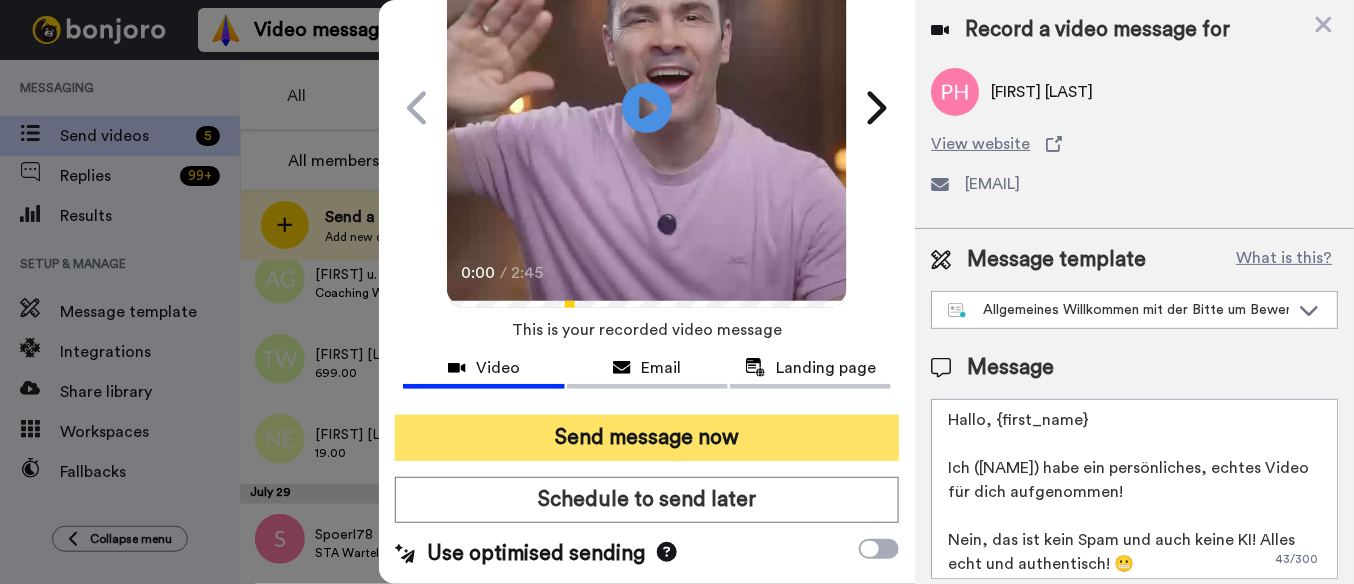 click on "Send message now" at bounding box center [647, 438] 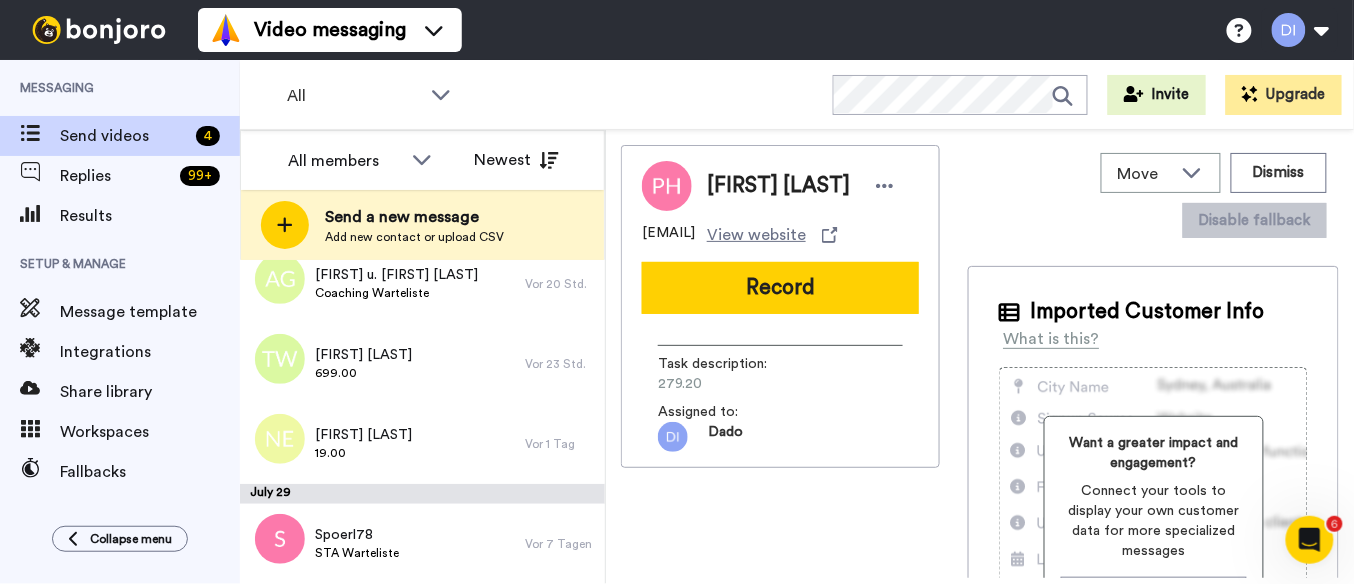 scroll, scrollTop: 0, scrollLeft: 0, axis: both 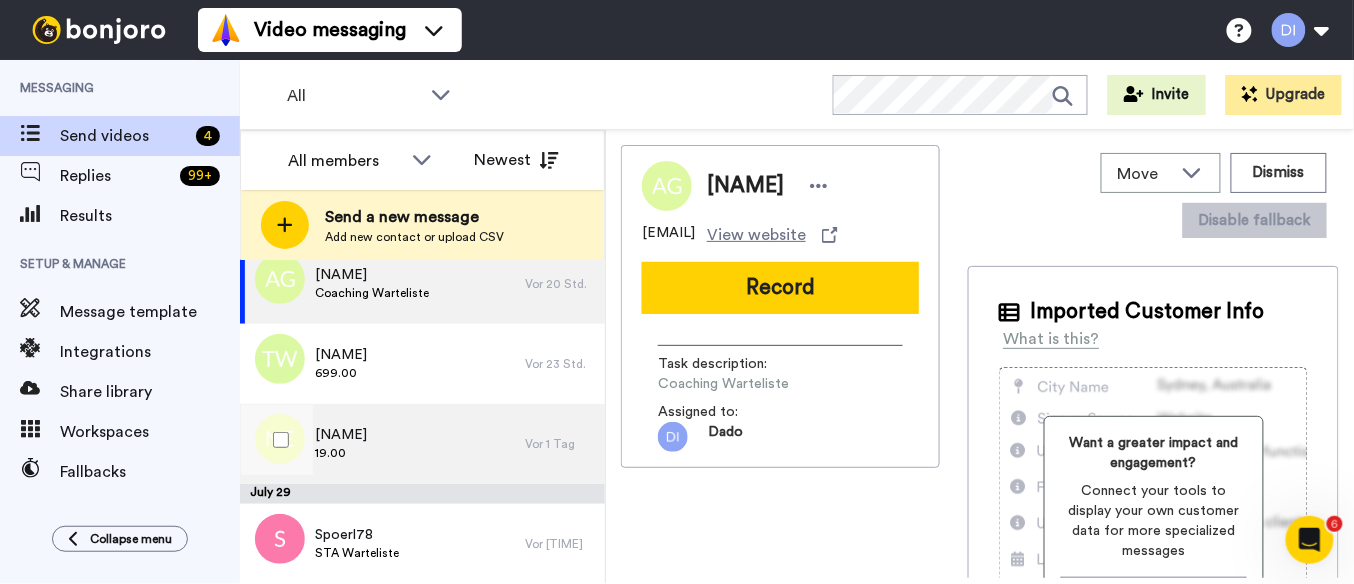 click on "[FIRST] [LAST]" at bounding box center [341, 435] 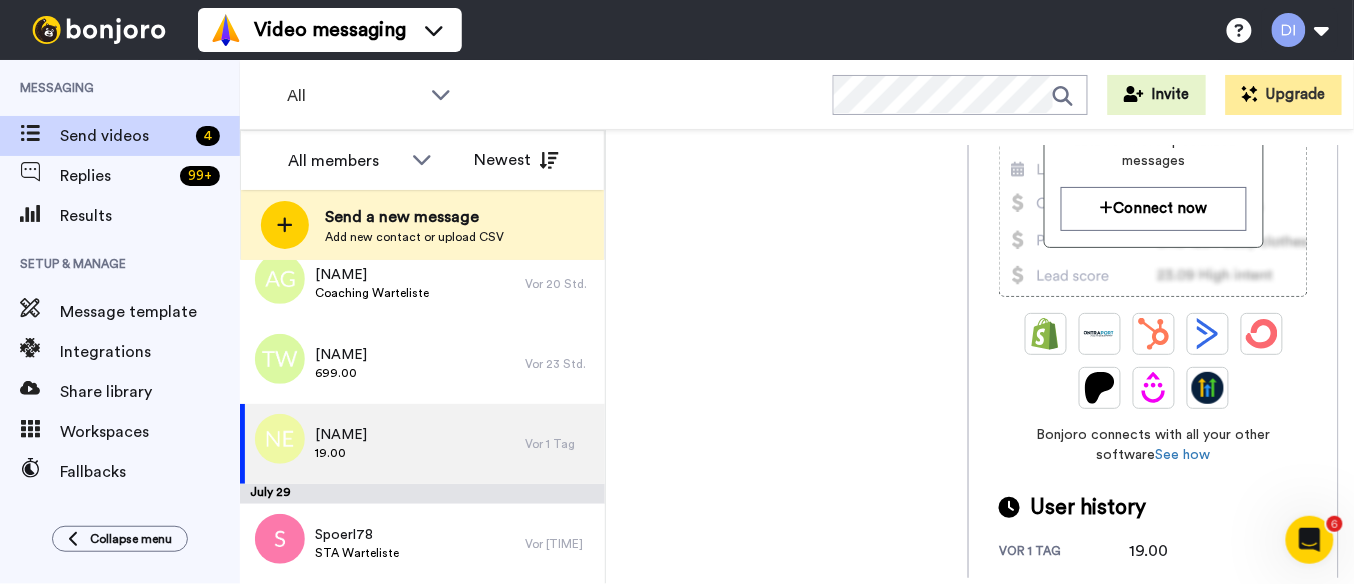scroll, scrollTop: 389, scrollLeft: 0, axis: vertical 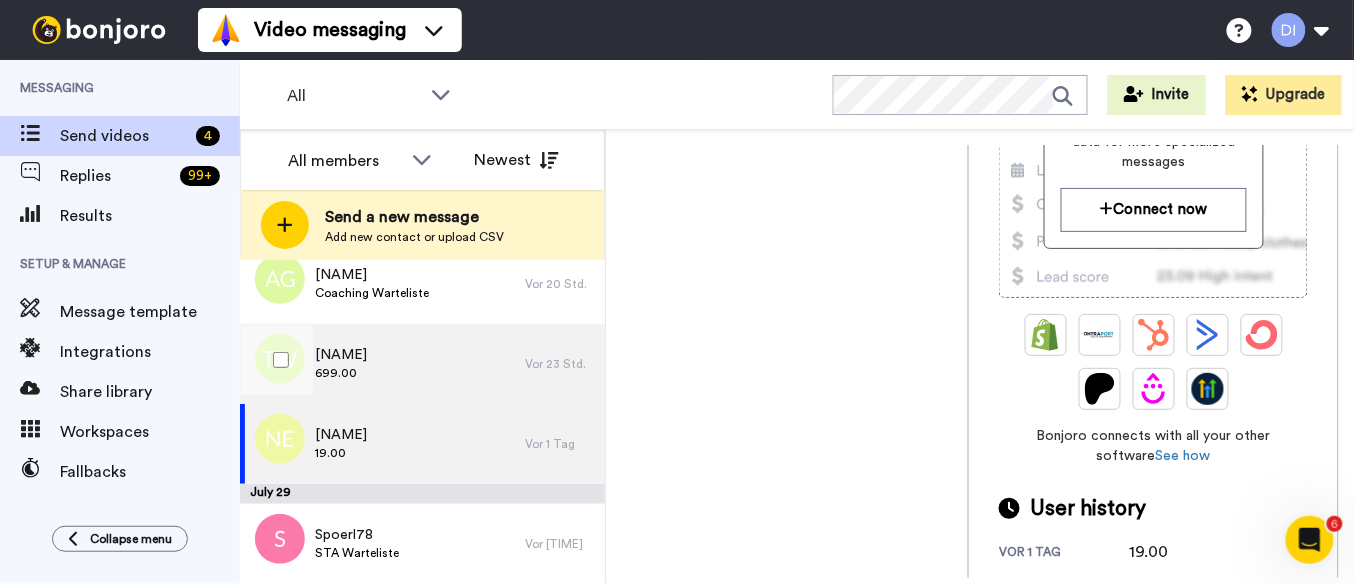 click on "Thomas Witter 699.00" at bounding box center (382, 364) 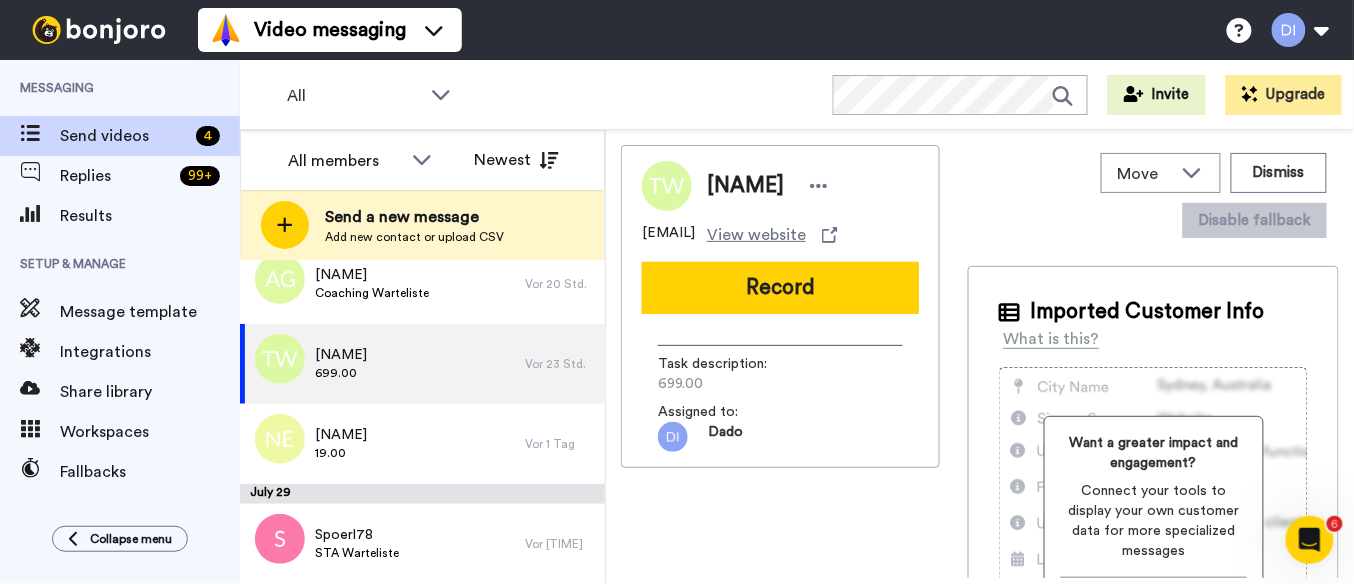 click on "Record" at bounding box center (780, 288) 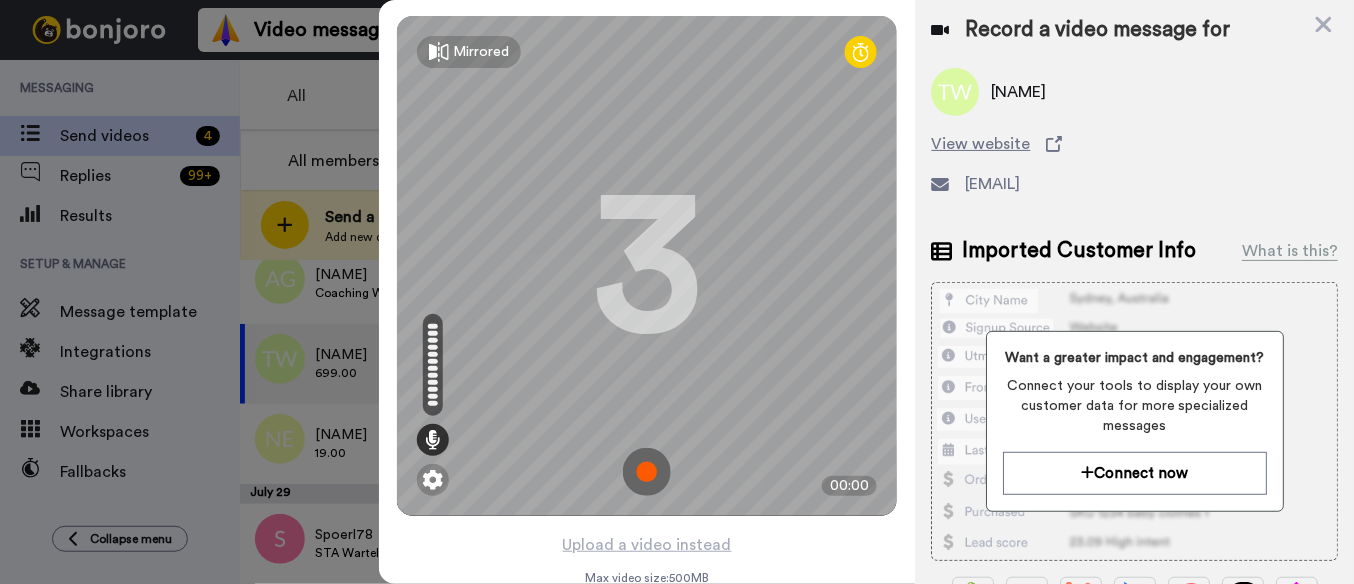 click at bounding box center [647, 472] 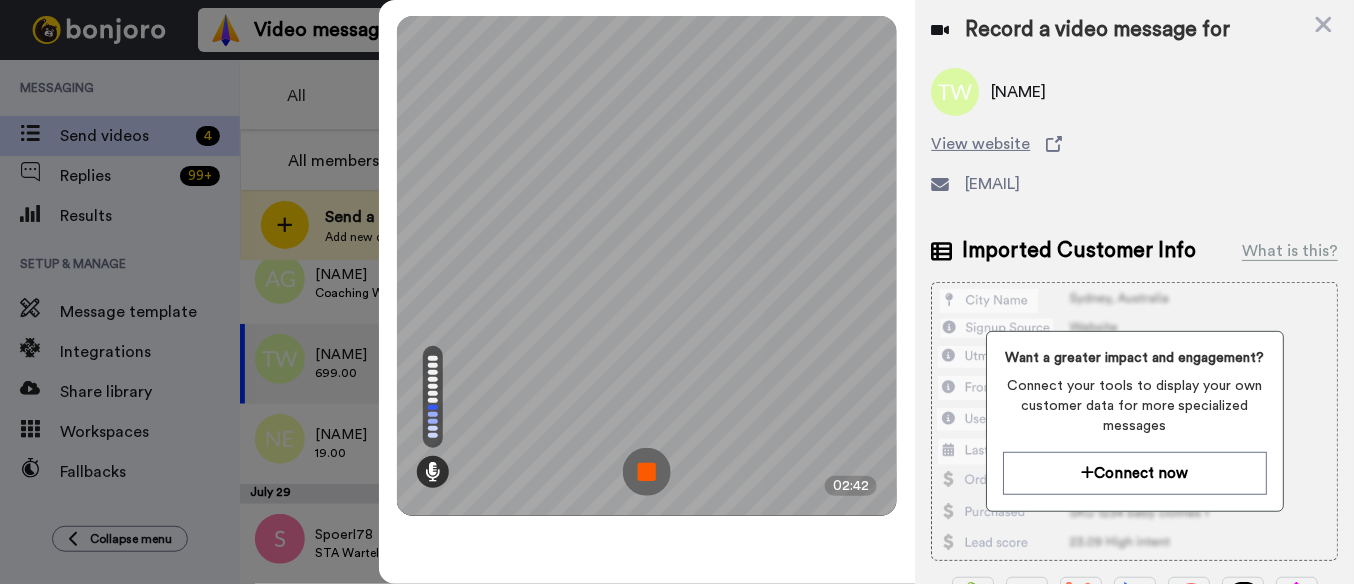 click at bounding box center (647, 472) 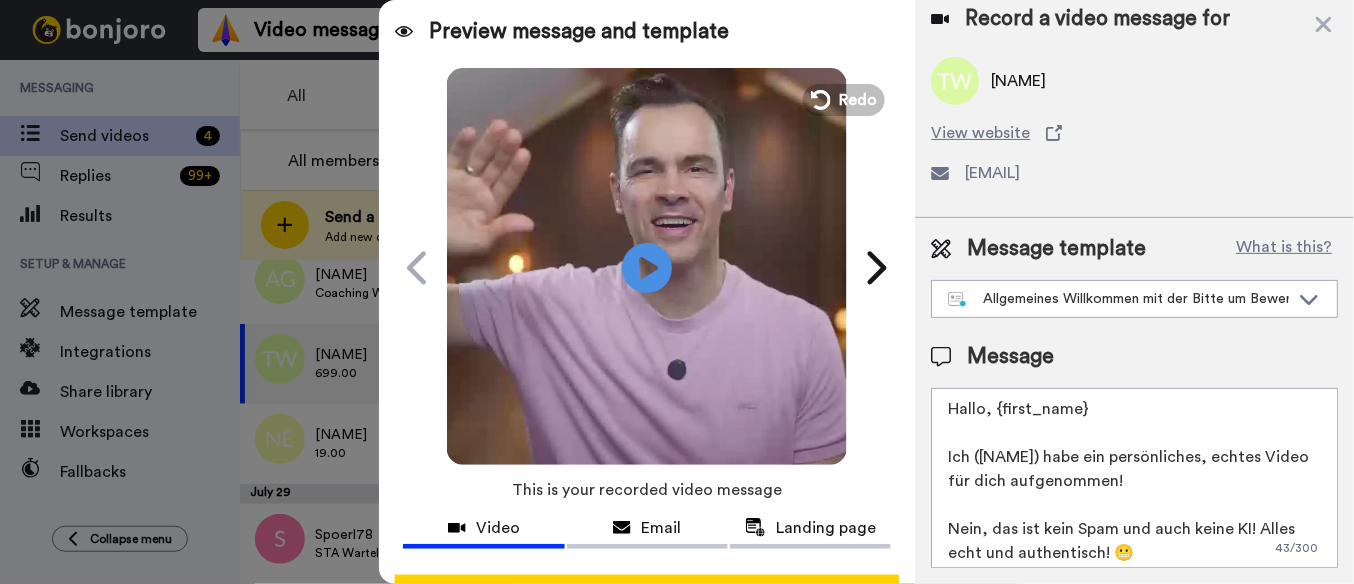 scroll, scrollTop: 10, scrollLeft: 0, axis: vertical 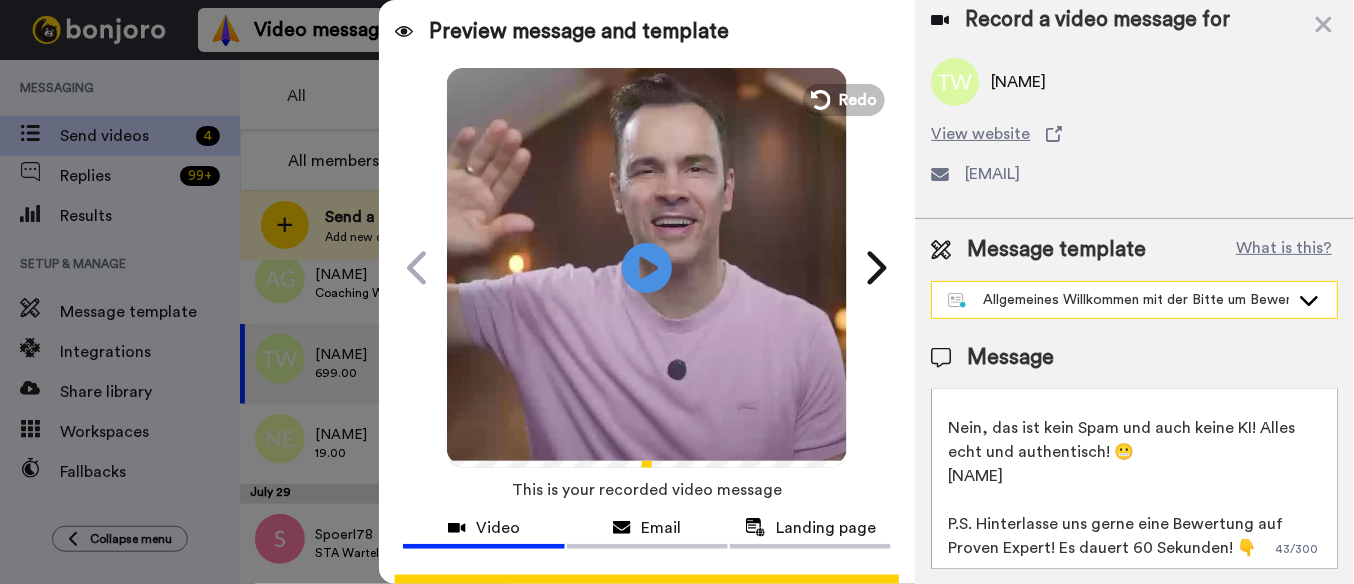 click on "Allgemeines Willkommen mit der Bitte um Bewertung" at bounding box center [1118, 300] 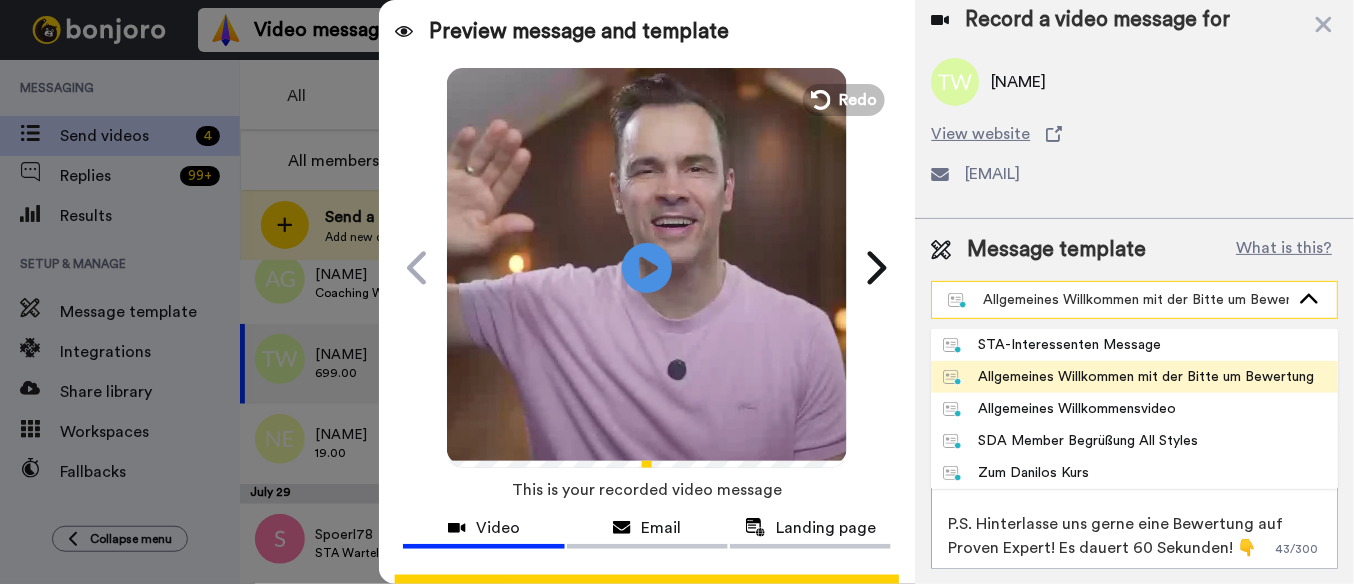 click on "Allgemeines Willkommen mit der Bitte um Bewertung" at bounding box center (1118, 300) 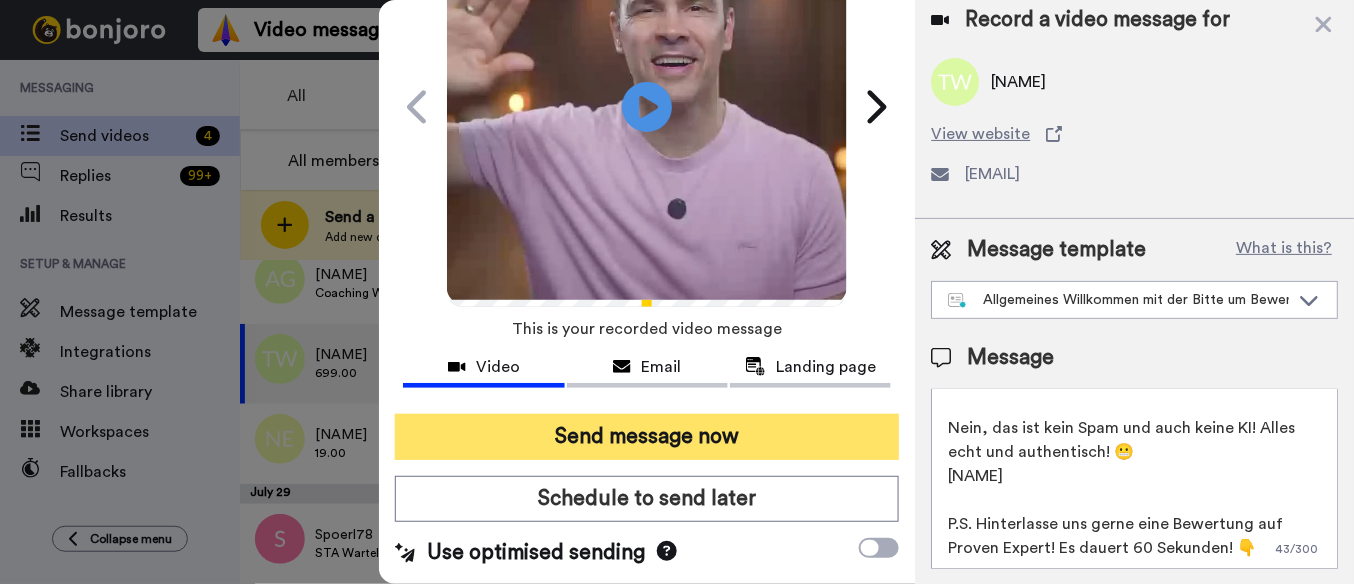 scroll, scrollTop: 160, scrollLeft: 0, axis: vertical 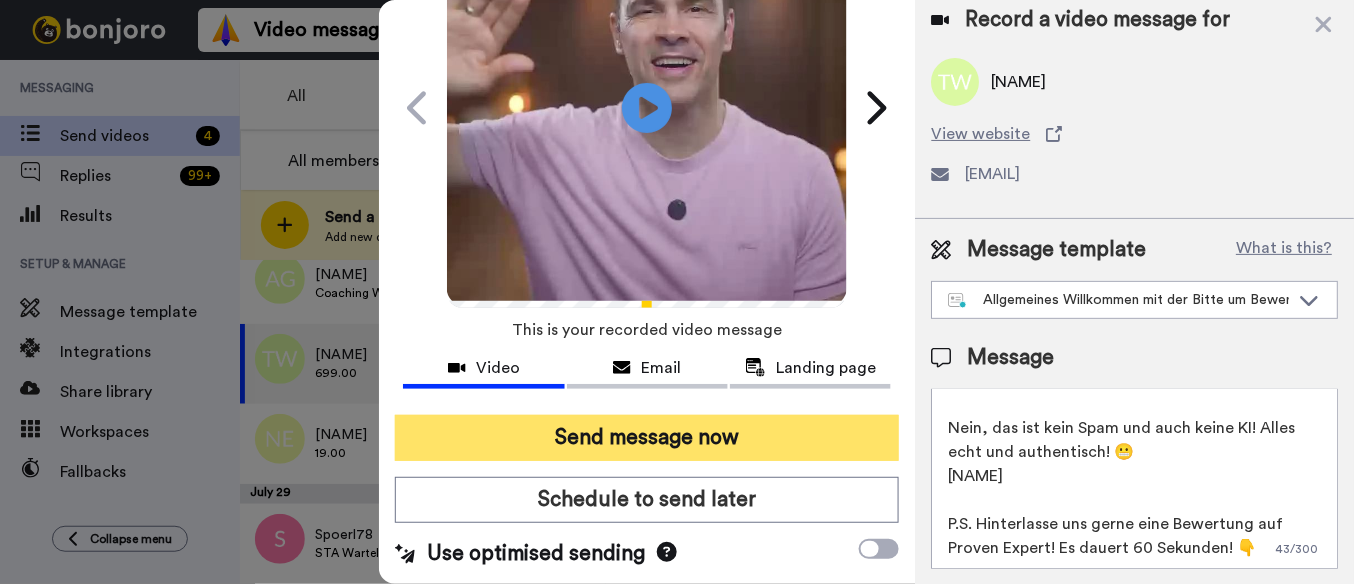 click on "Send message now" at bounding box center (647, 438) 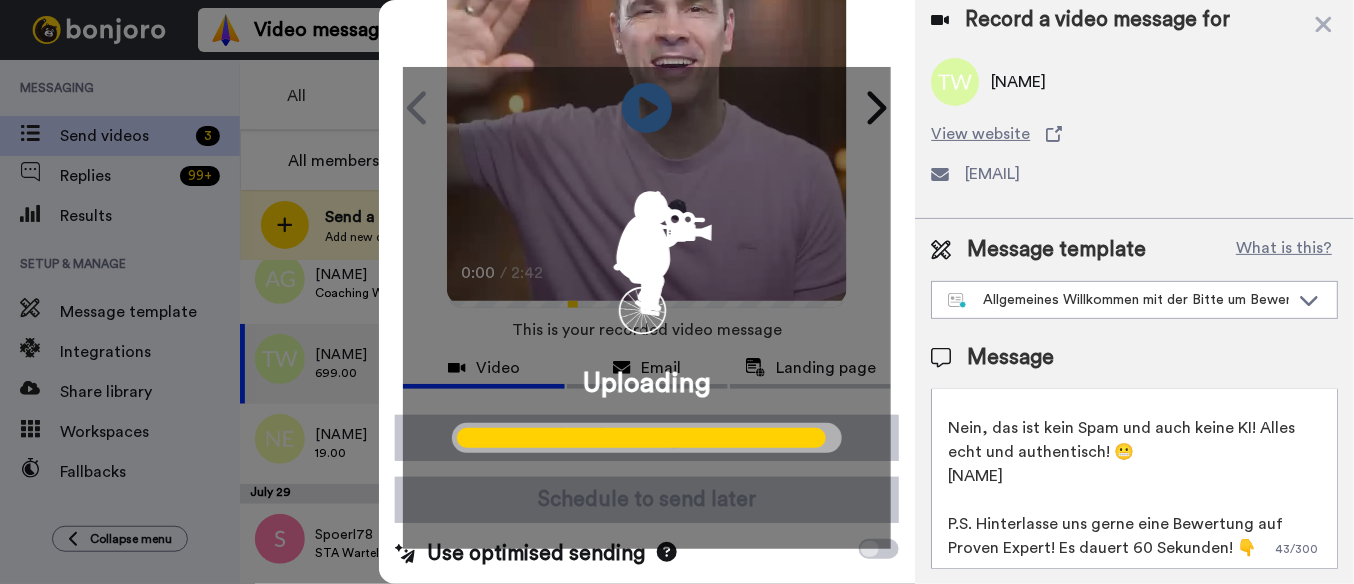 scroll, scrollTop: 0, scrollLeft: 0, axis: both 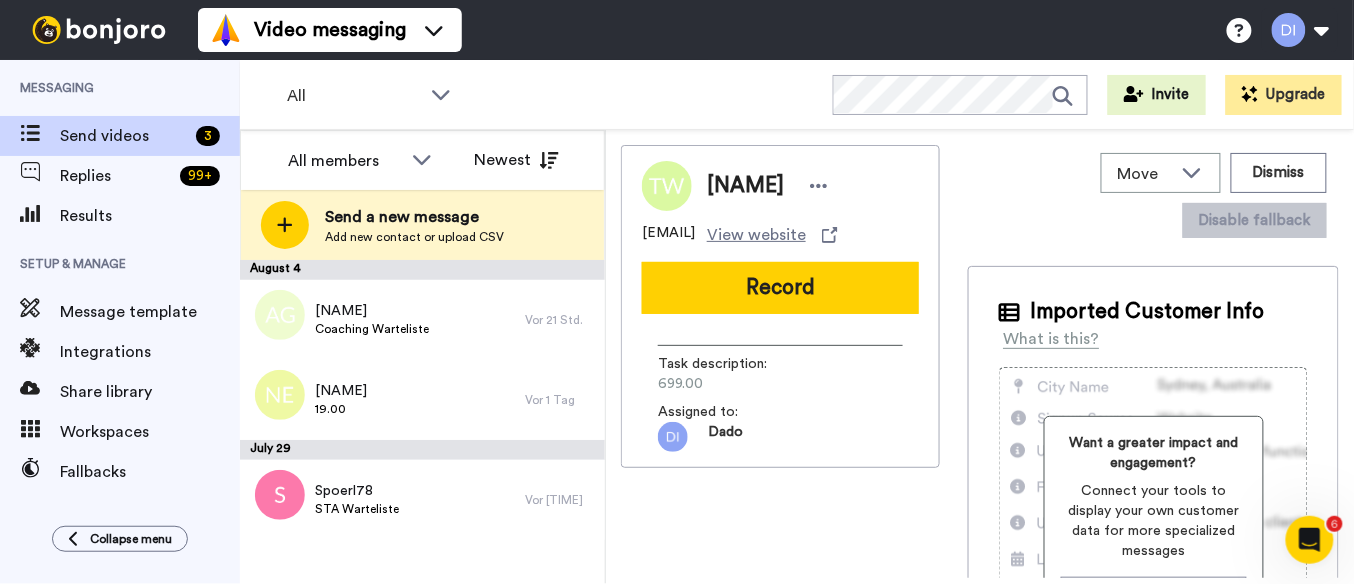 click on "Coaching Warteliste" at bounding box center (372, 329) 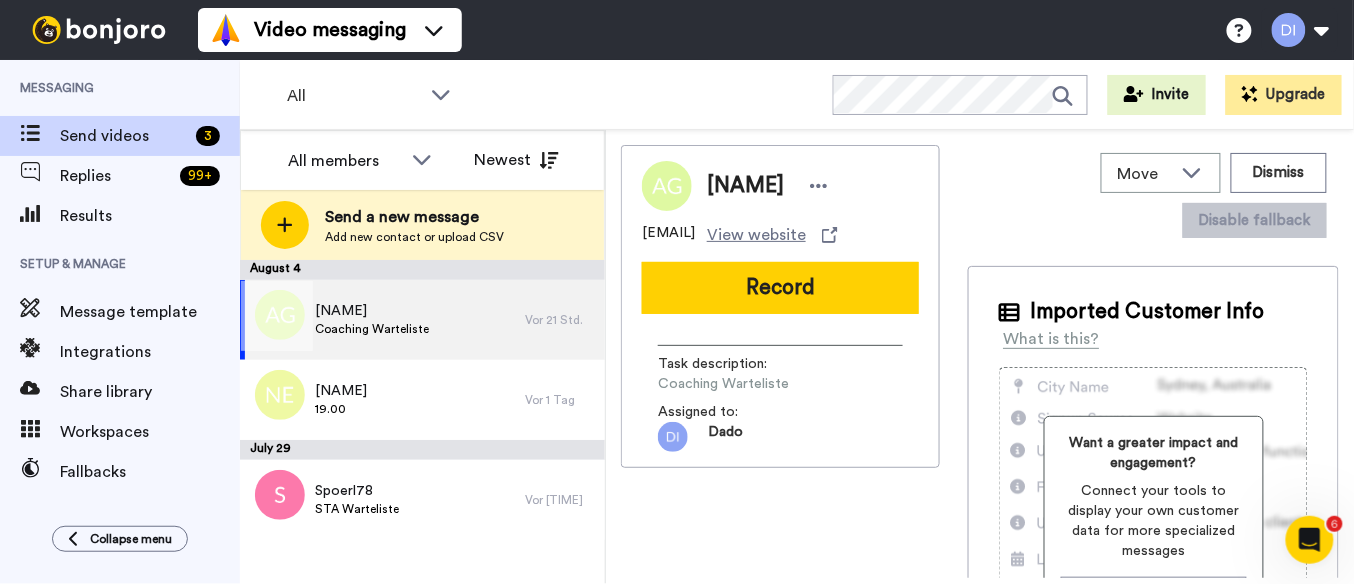 click on "Andreas u. Stefanie Gruber-Veit" at bounding box center (372, 311) 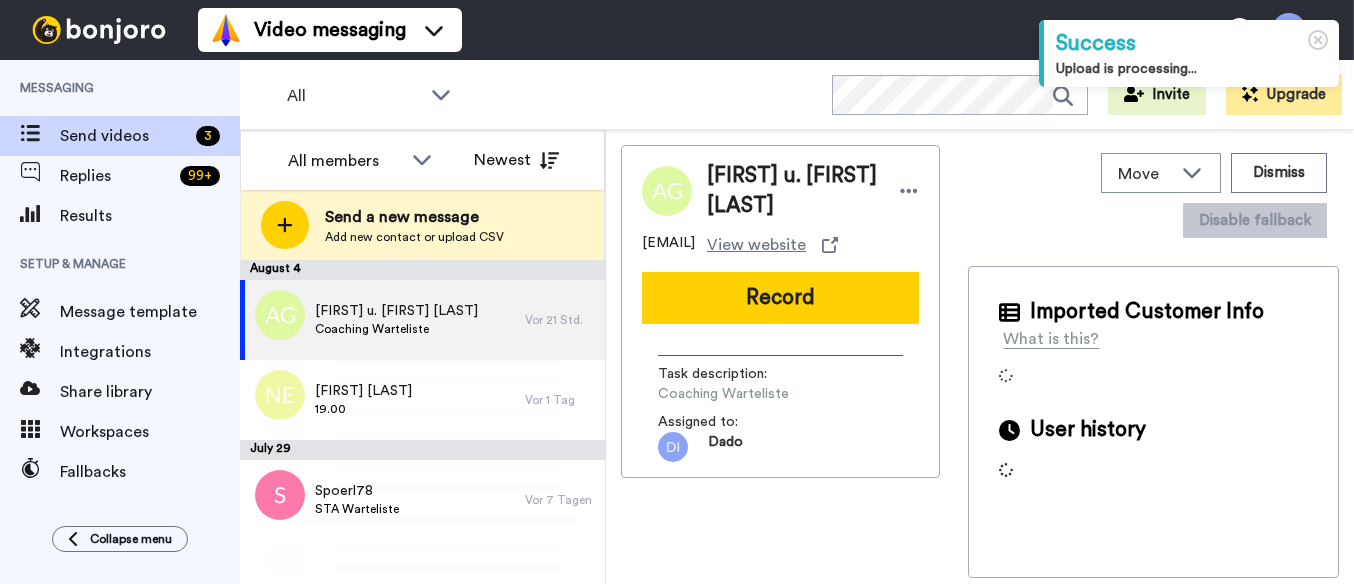 scroll, scrollTop: 0, scrollLeft: 0, axis: both 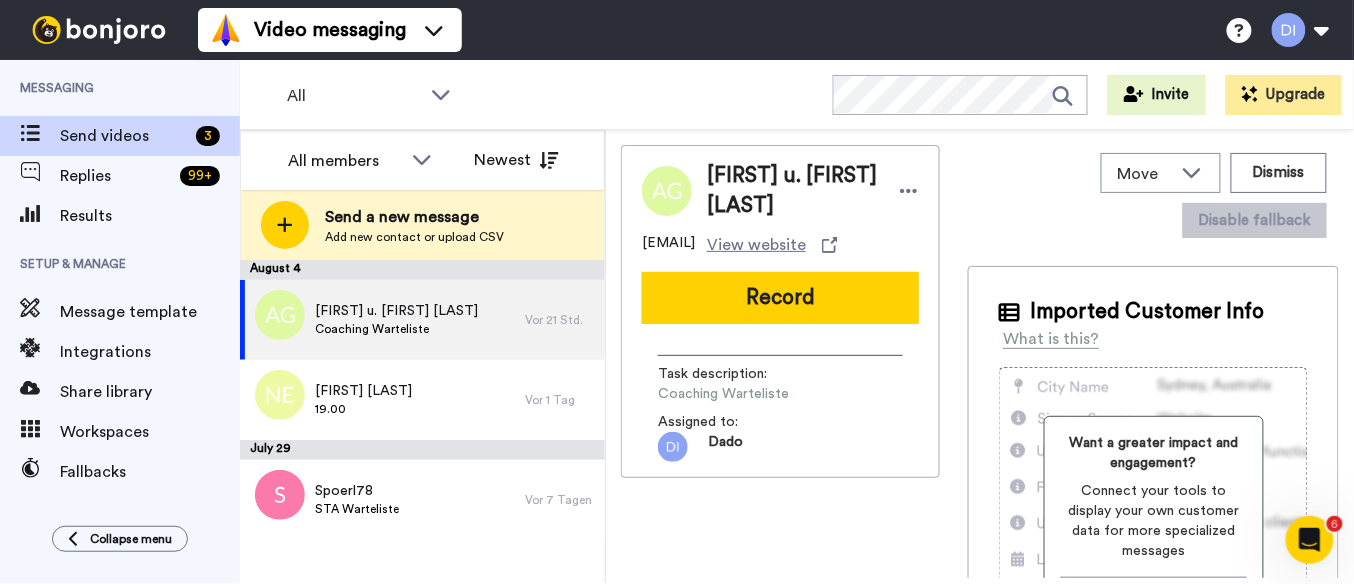 click on "Record" at bounding box center [780, 298] 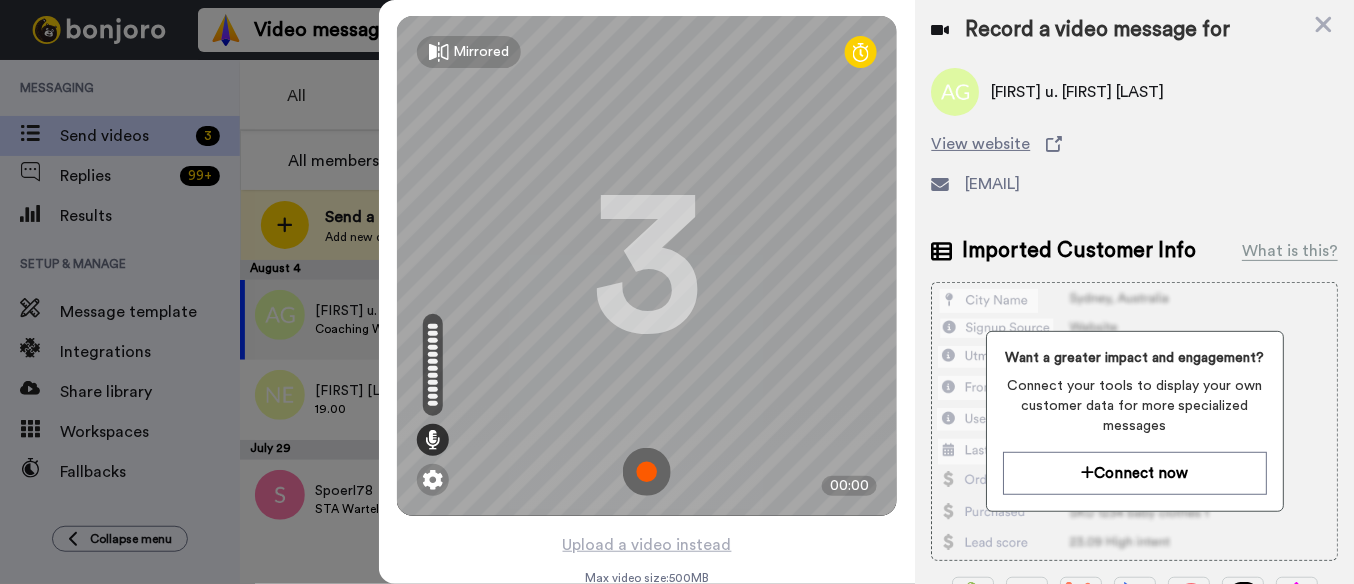 click at bounding box center (647, 472) 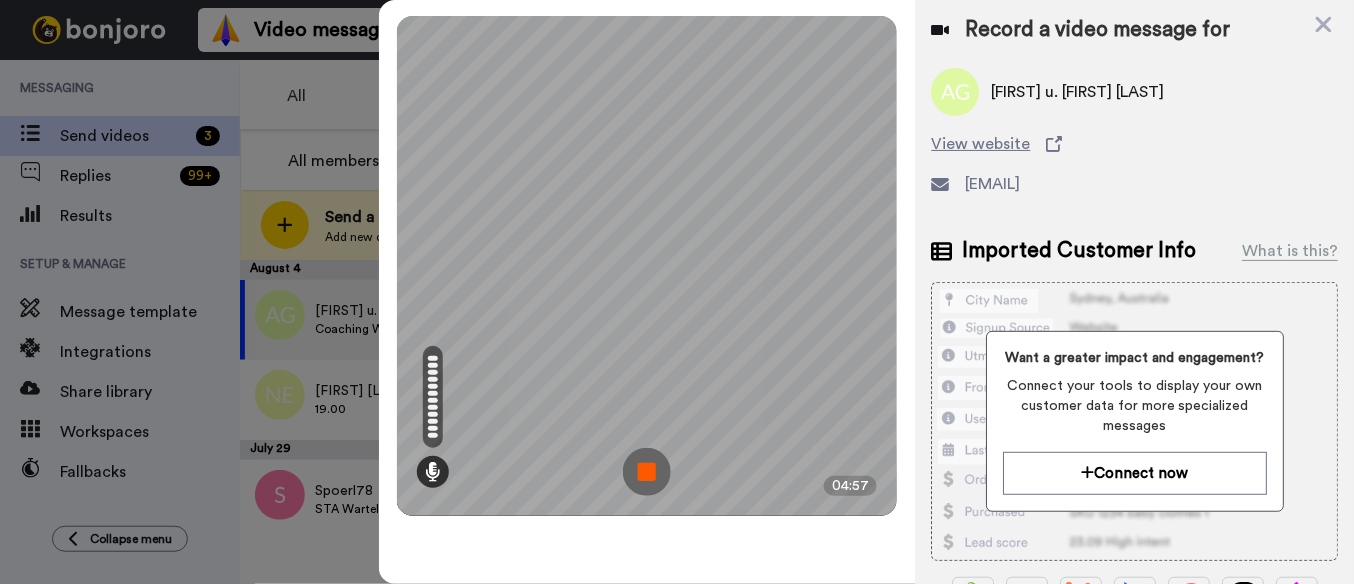 click at bounding box center [647, 472] 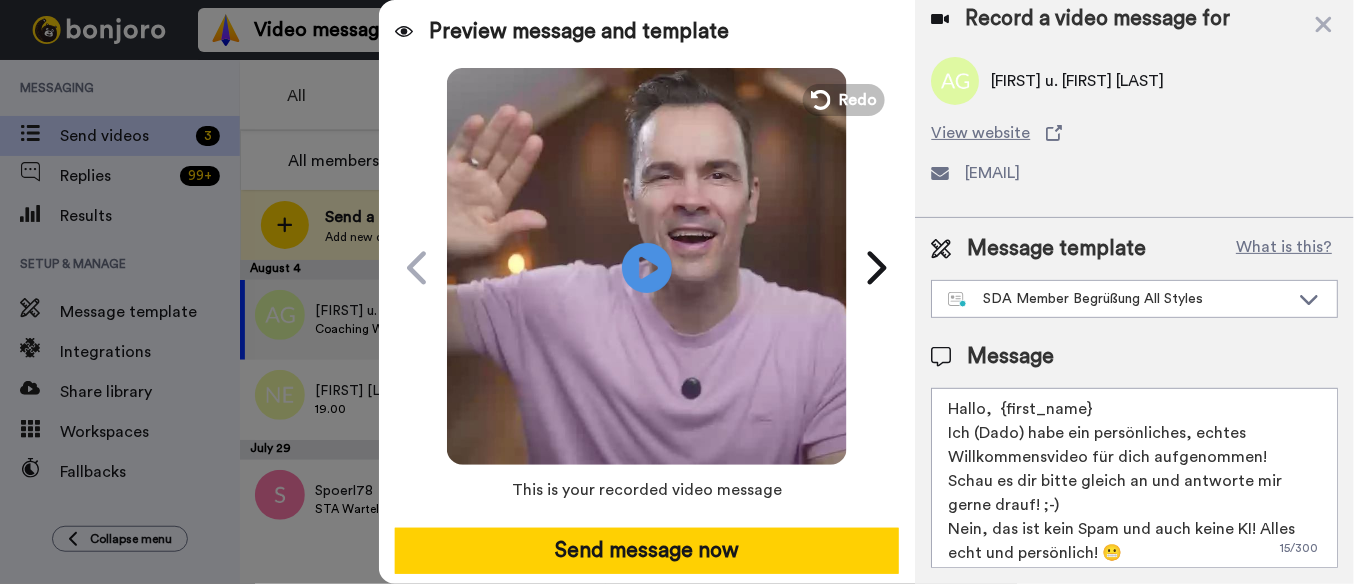 scroll, scrollTop: 0, scrollLeft: 0, axis: both 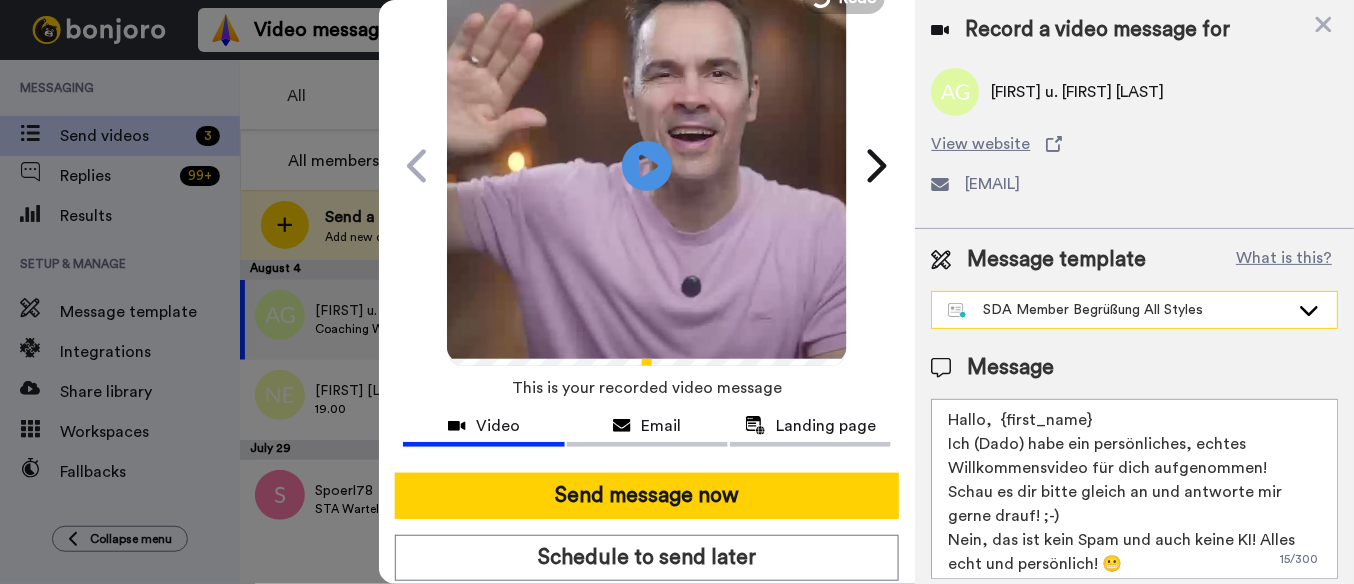 click on "SDA Member Begrüßung All Styles" at bounding box center [1134, 310] 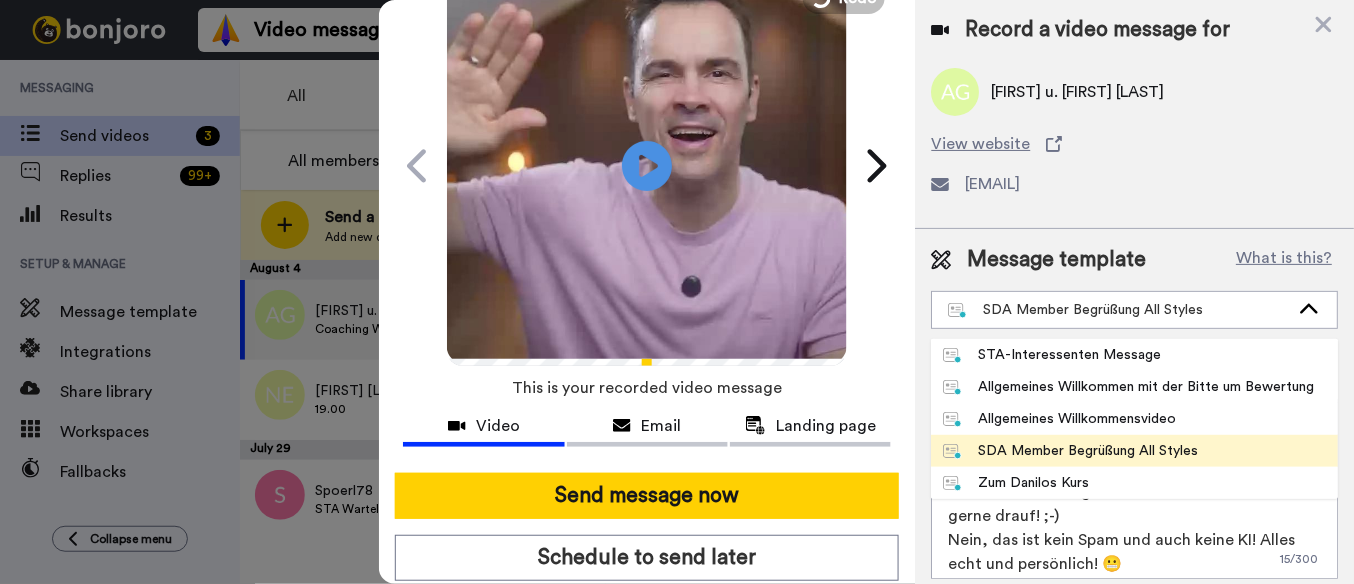 click on "Allgemeines Willkommensvideo" at bounding box center (1059, 419) 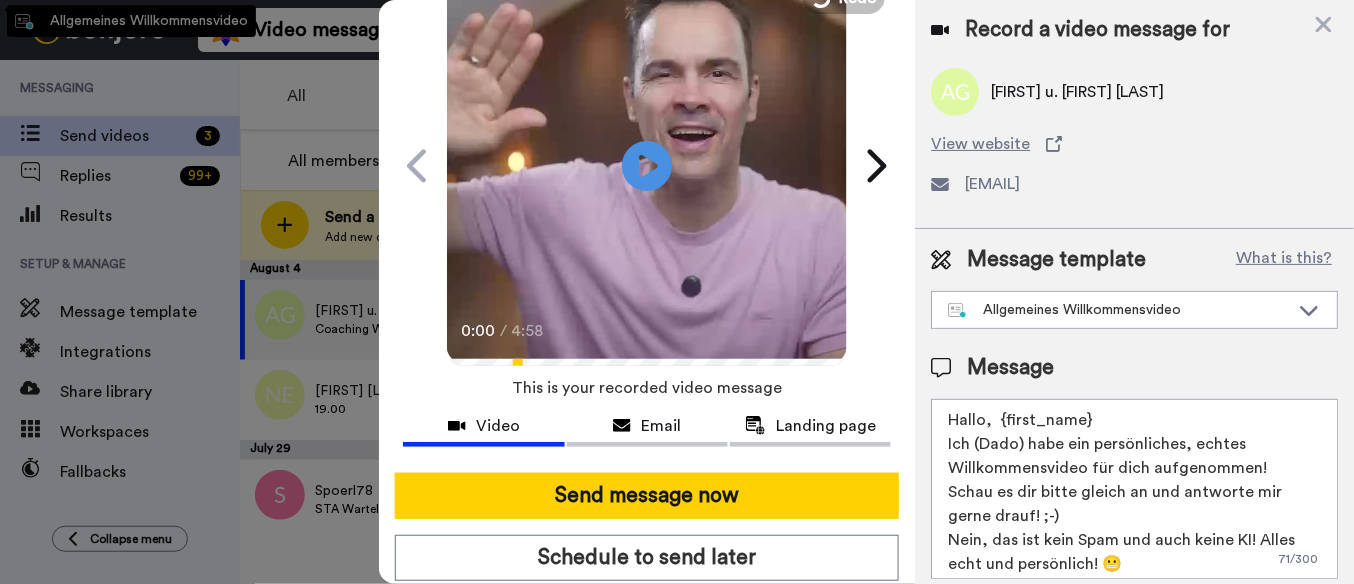type on "Hallo,  {first_name}
Ich (Dado) habe ein persönliches, echtes Willkommensvideo für dich aufgenommen!
Schau es dir an und antworte mir gerne drauf! ;-)
Nein, das ist kein Spam und auch keine KI!
Alles echt und persönlich! 😬
Dado" 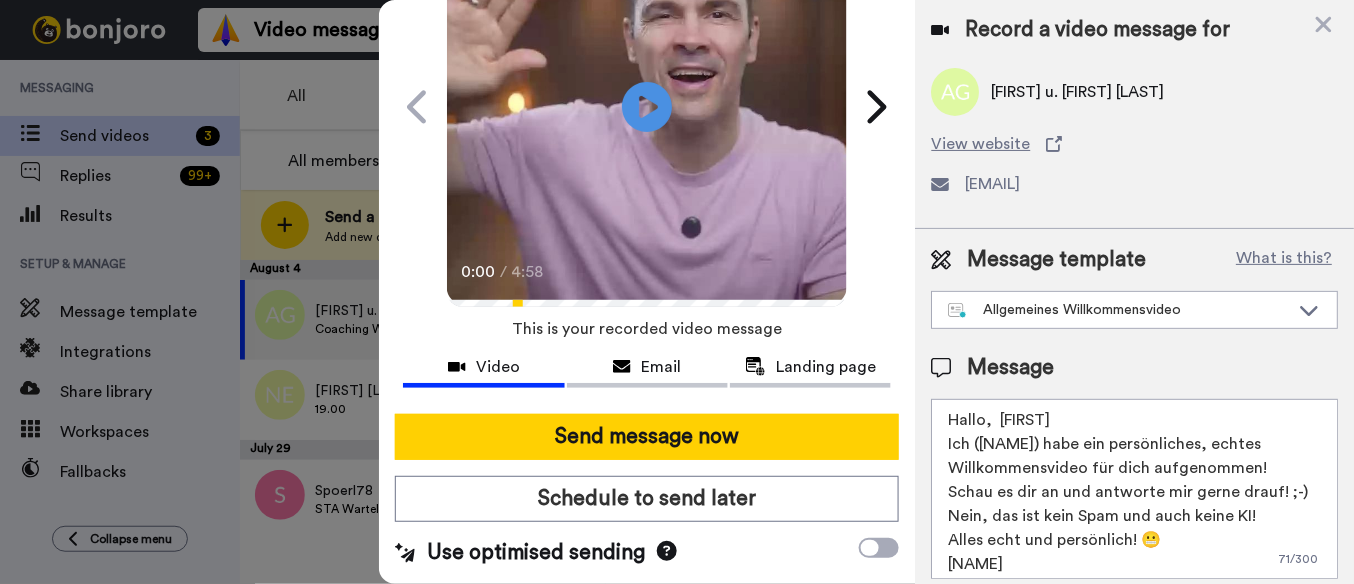 scroll, scrollTop: 160, scrollLeft: 0, axis: vertical 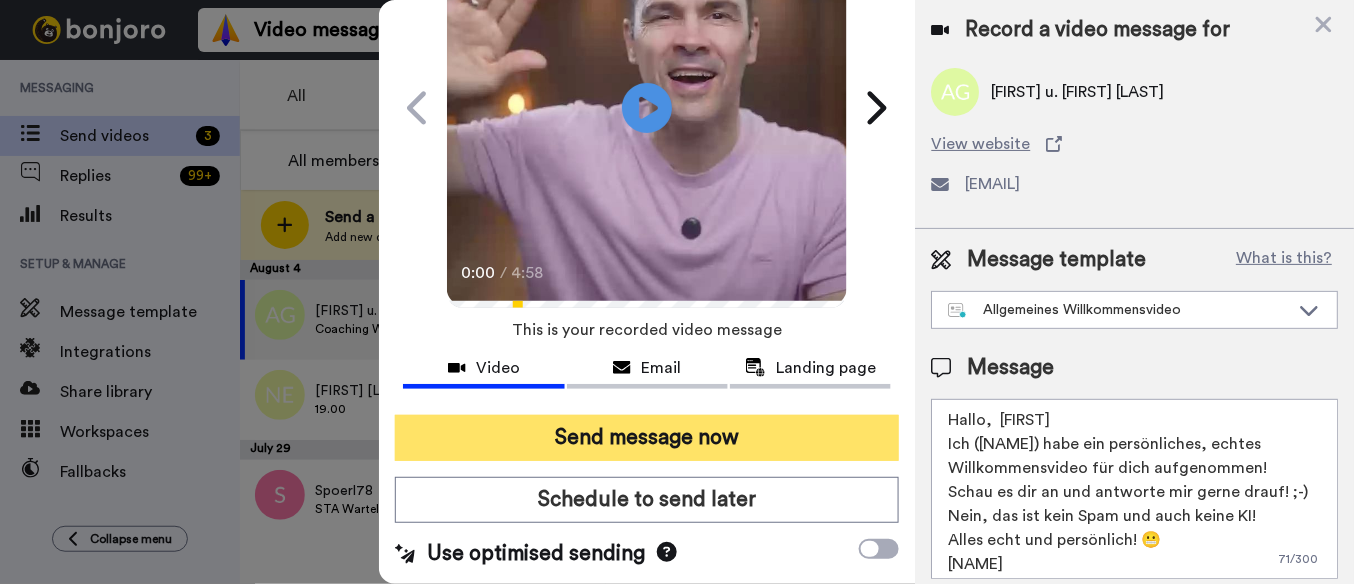 click on "Send message now" at bounding box center (647, 438) 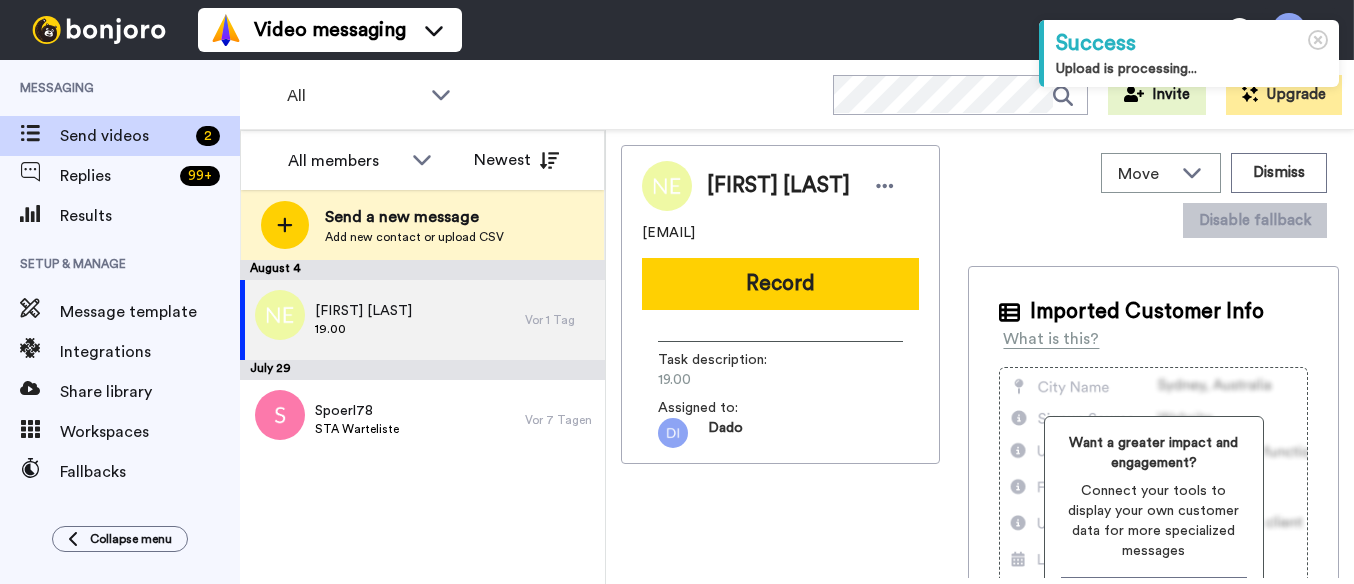 scroll, scrollTop: 0, scrollLeft: 0, axis: both 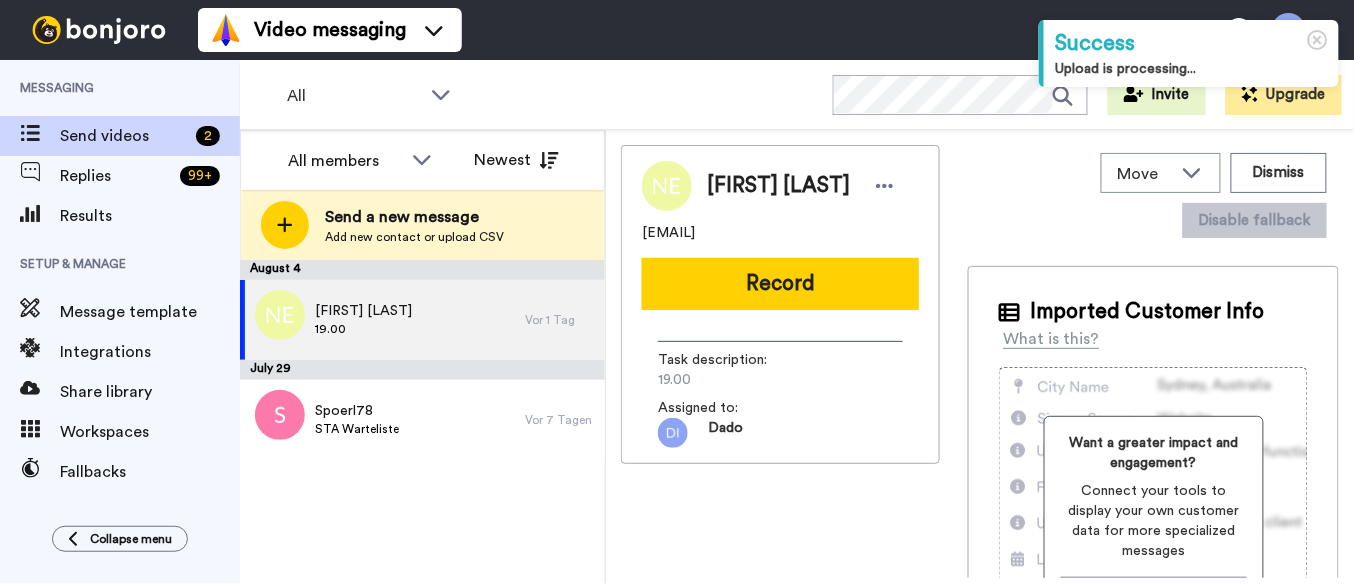 click on "[FIRST] [LAST]" at bounding box center (363, 311) 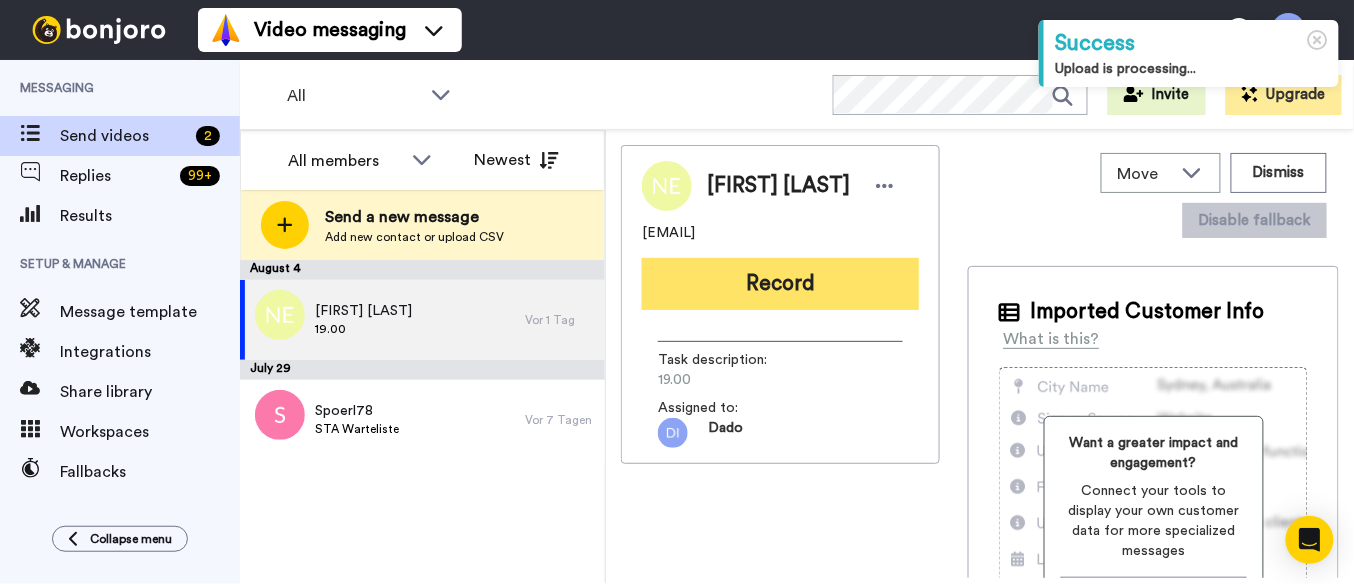 click on "Record" at bounding box center (780, 284) 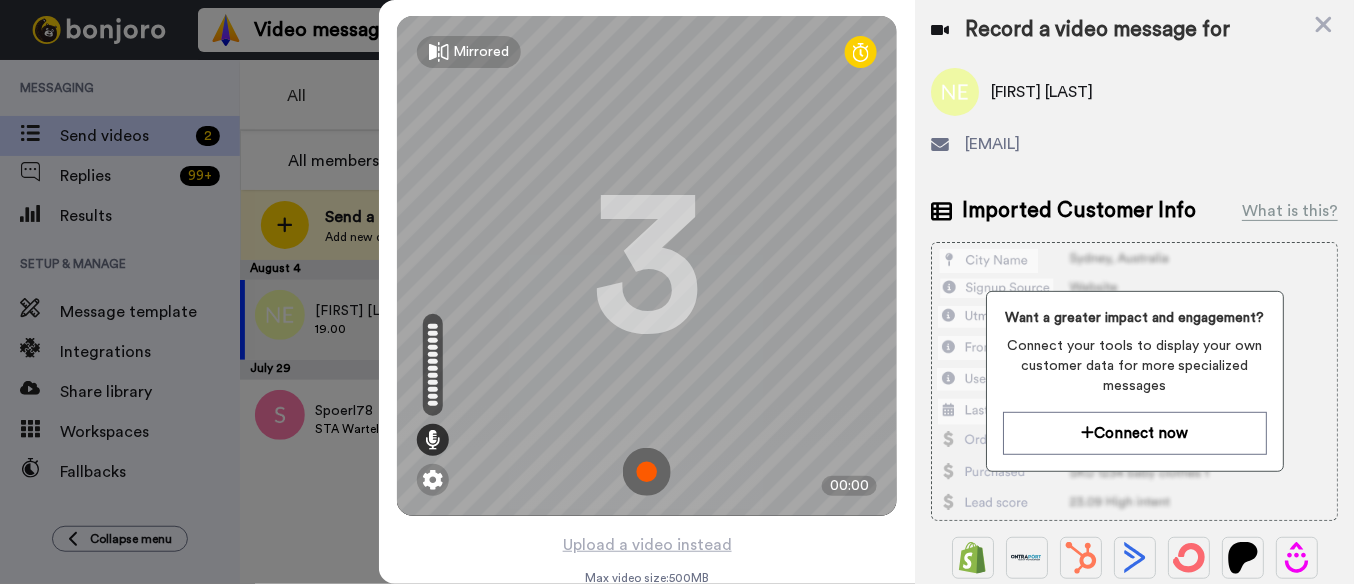 click at bounding box center [647, 472] 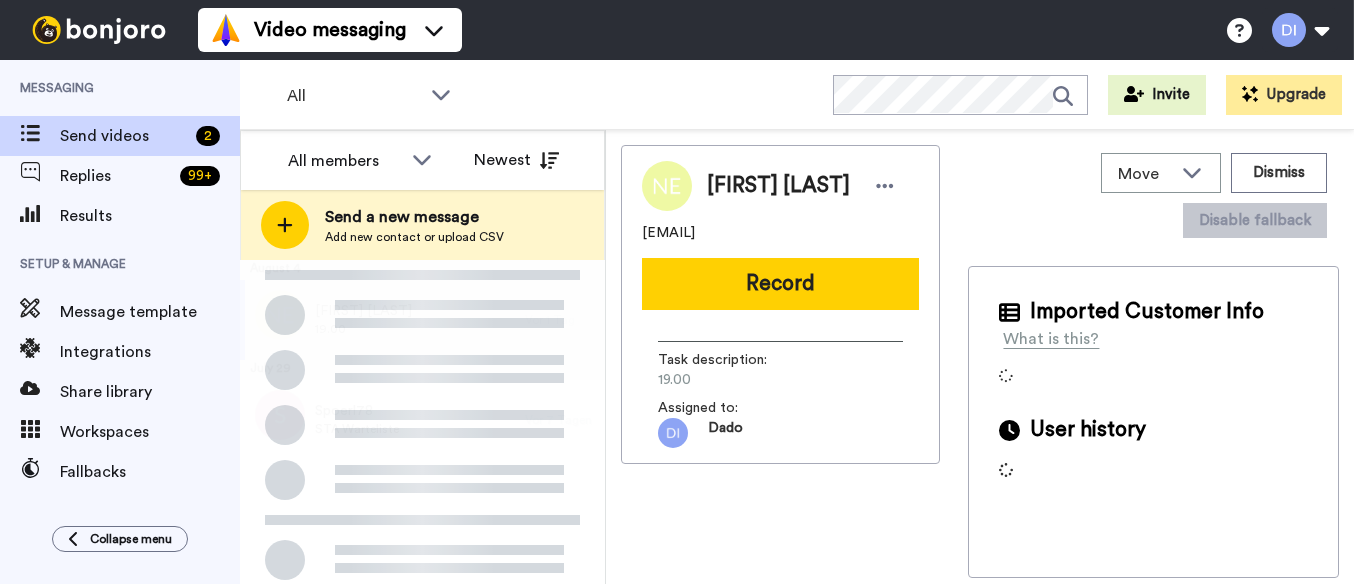 scroll, scrollTop: 0, scrollLeft: 0, axis: both 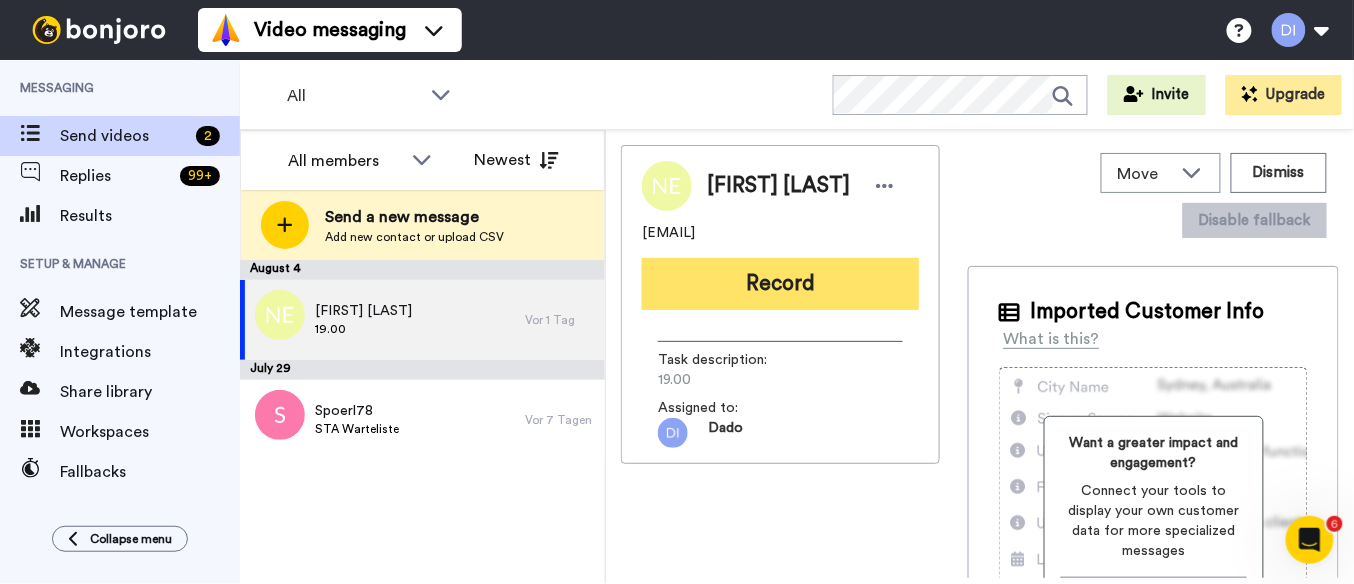 click on "Record" at bounding box center [780, 284] 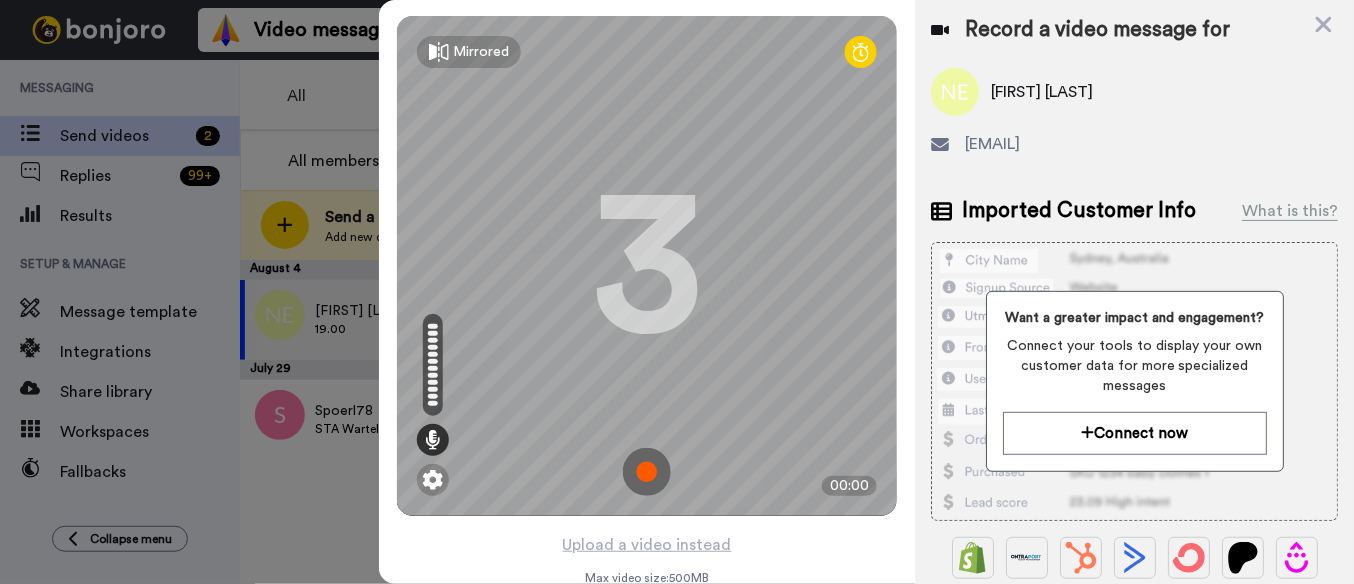 click at bounding box center (647, 472) 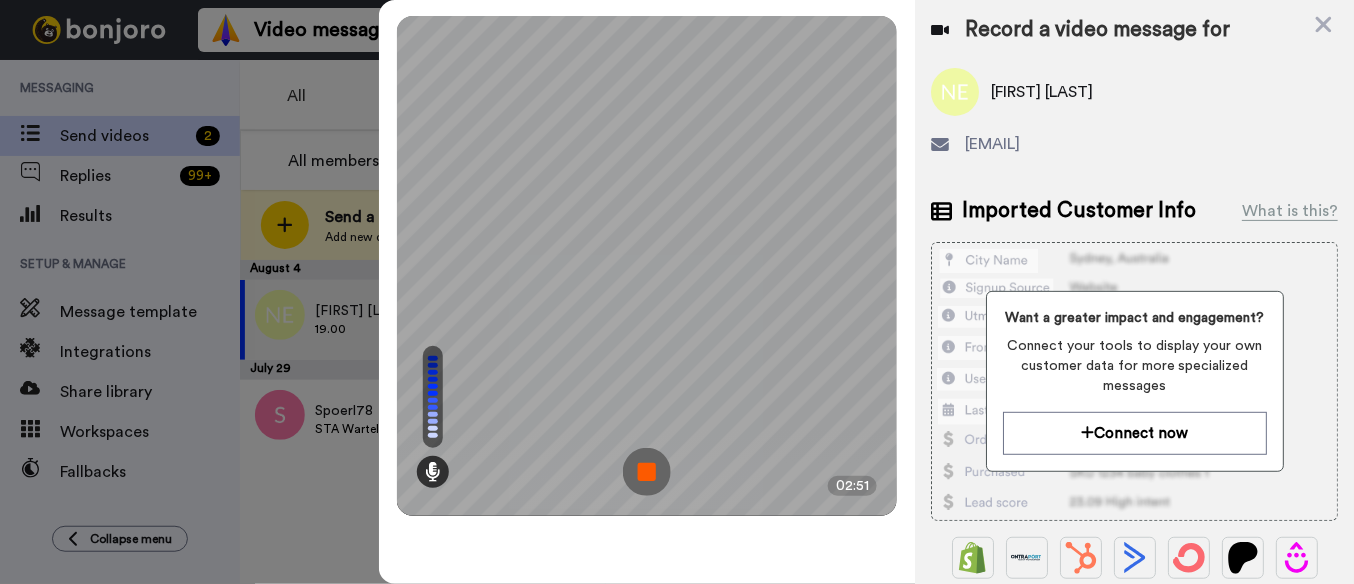 click at bounding box center (647, 472) 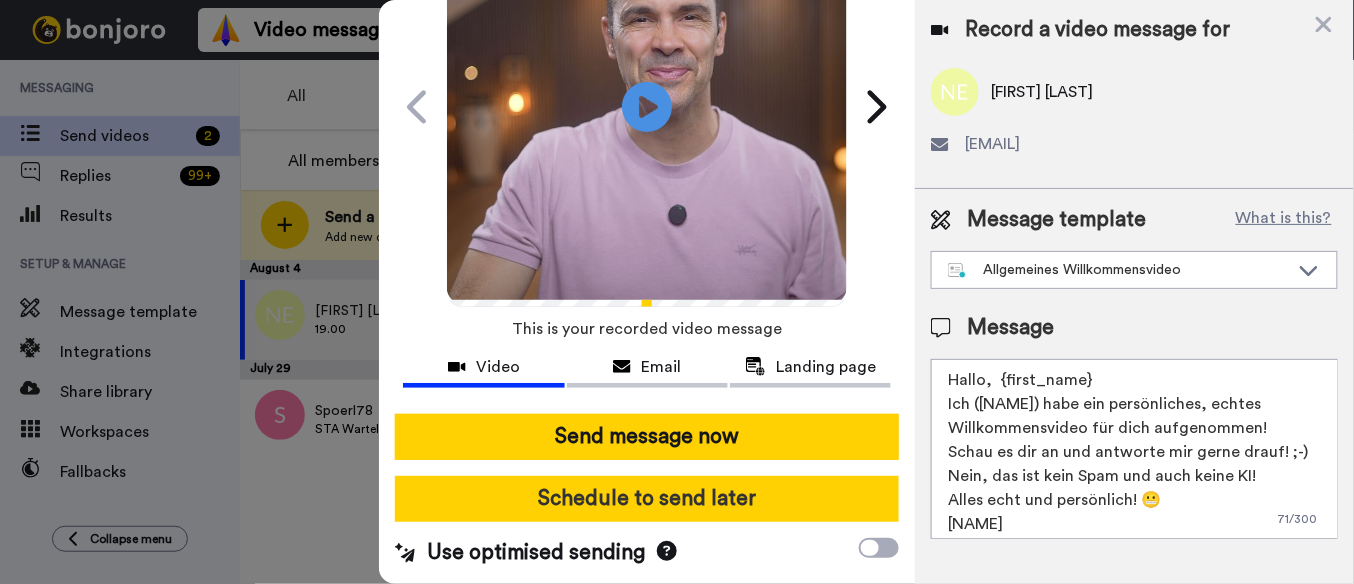 scroll, scrollTop: 160, scrollLeft: 0, axis: vertical 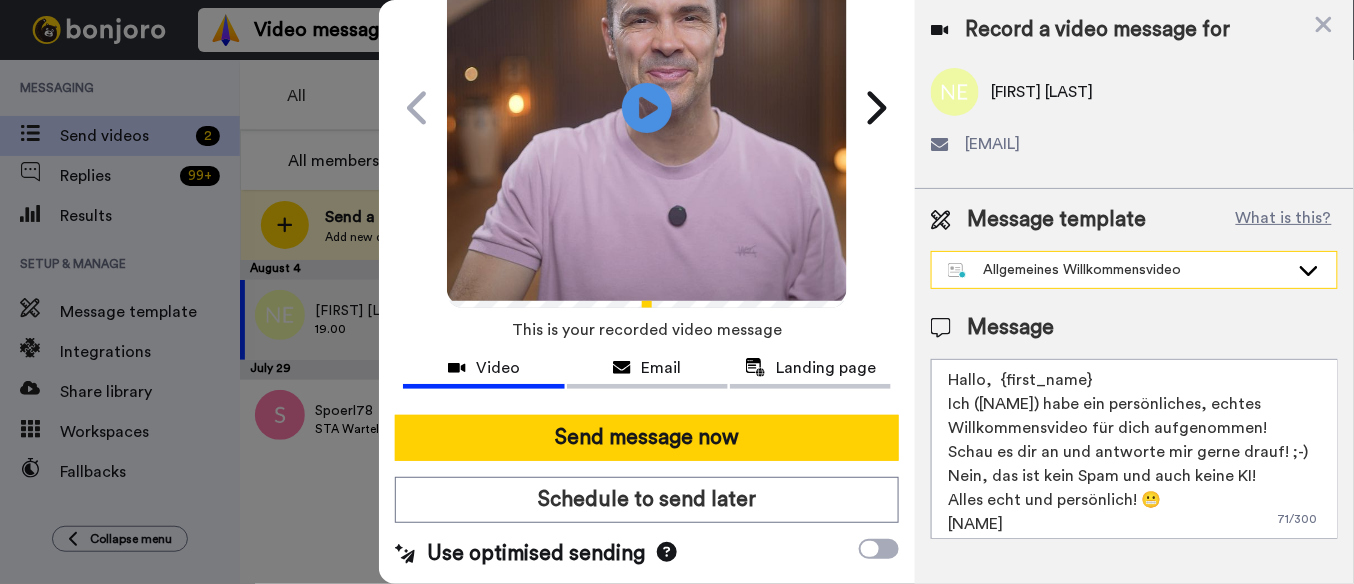 click on "Allgemeines Willkommensvideo" at bounding box center (1118, 270) 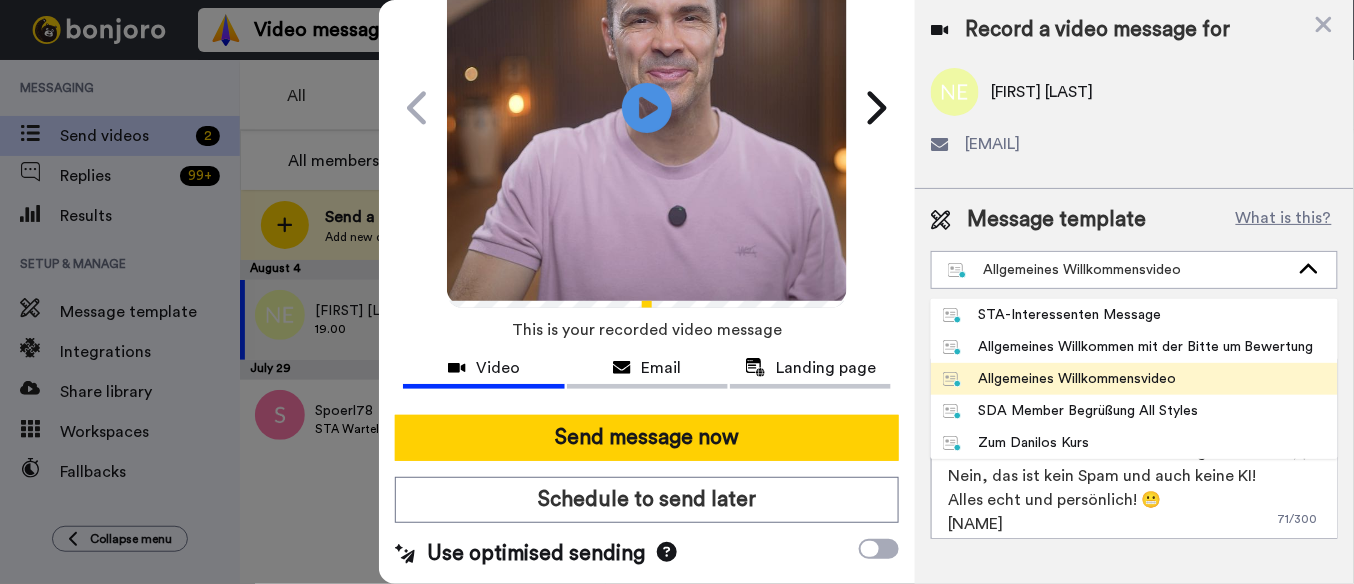 drag, startPoint x: 1124, startPoint y: 337, endPoint x: 1113, endPoint y: 340, distance: 11.401754 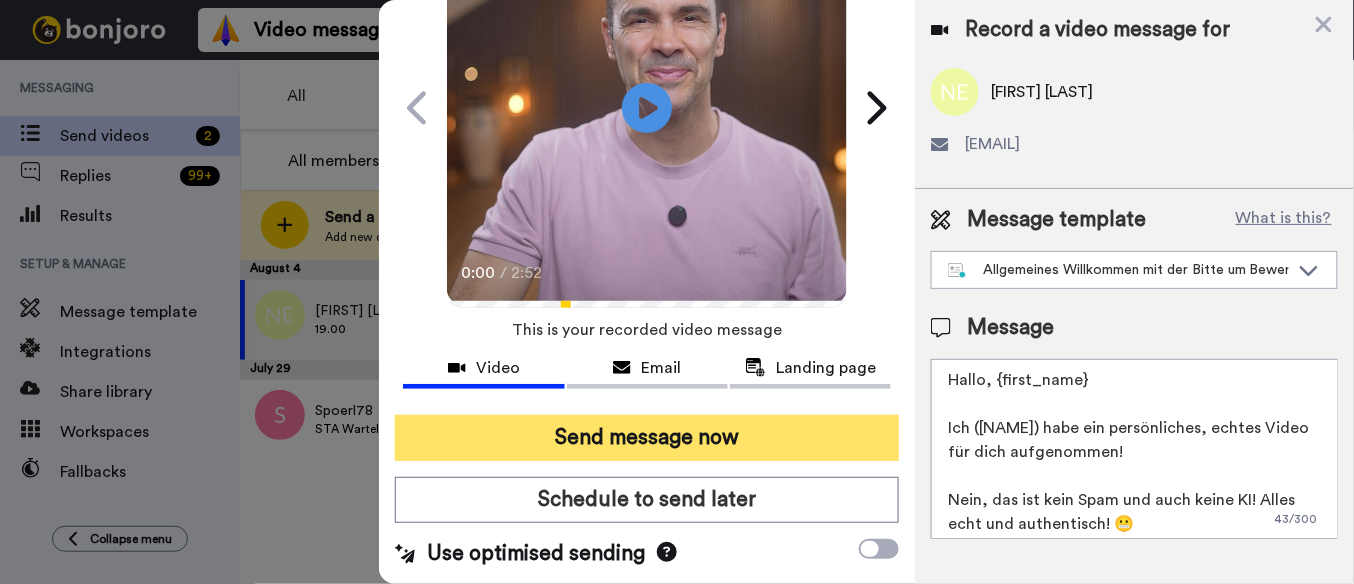 click on "Send message now" at bounding box center [647, 438] 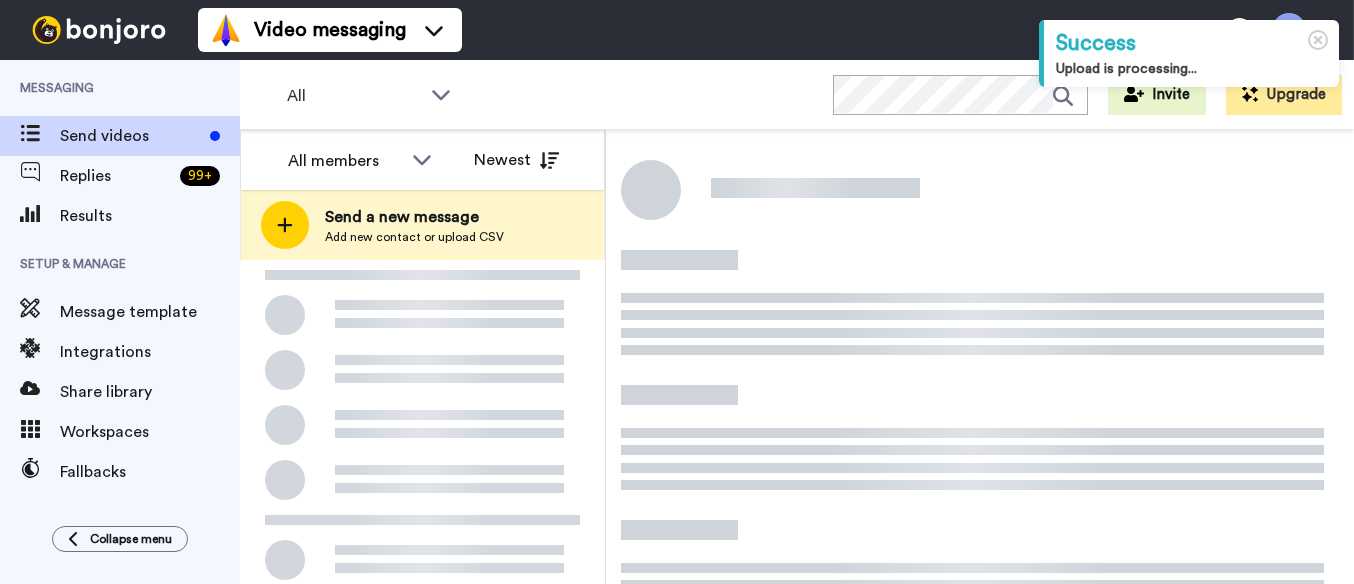 scroll, scrollTop: 0, scrollLeft: 0, axis: both 